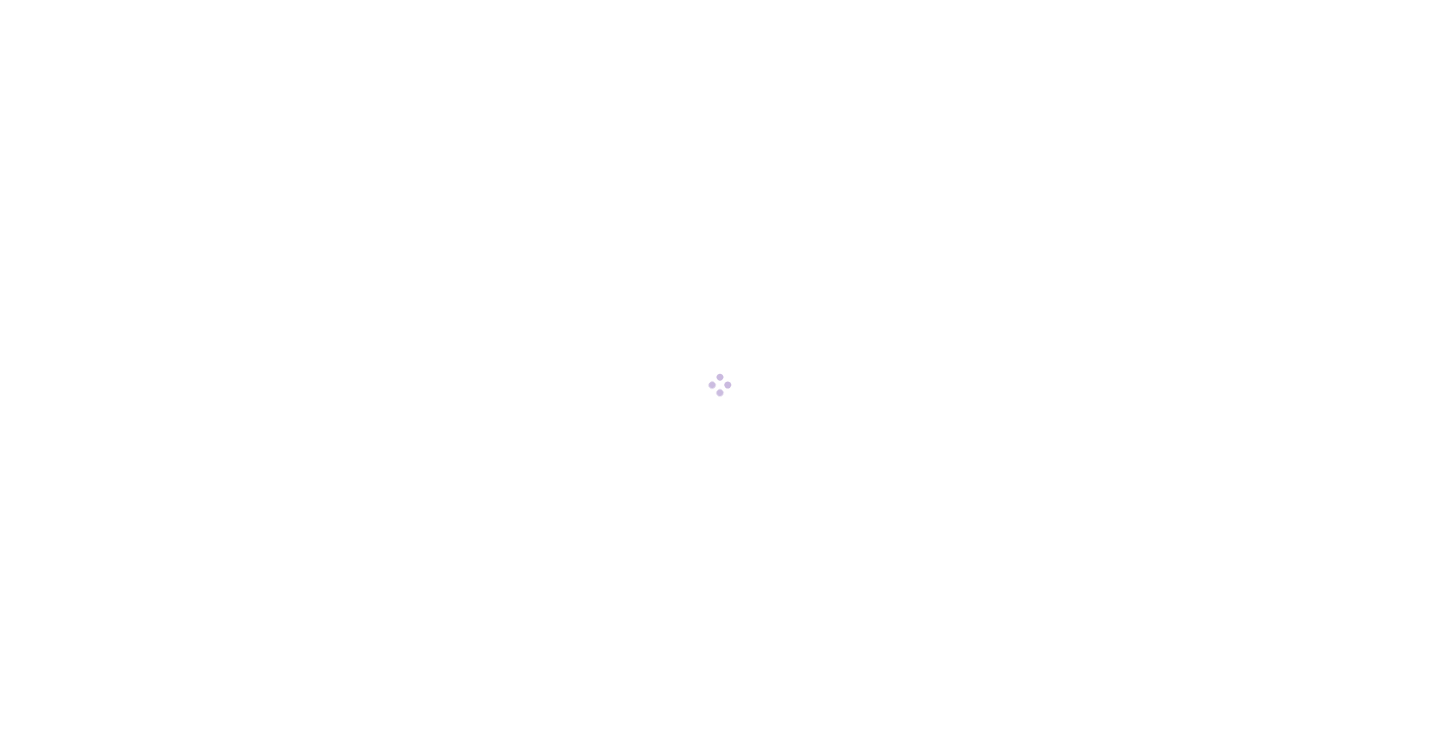 scroll, scrollTop: 0, scrollLeft: 0, axis: both 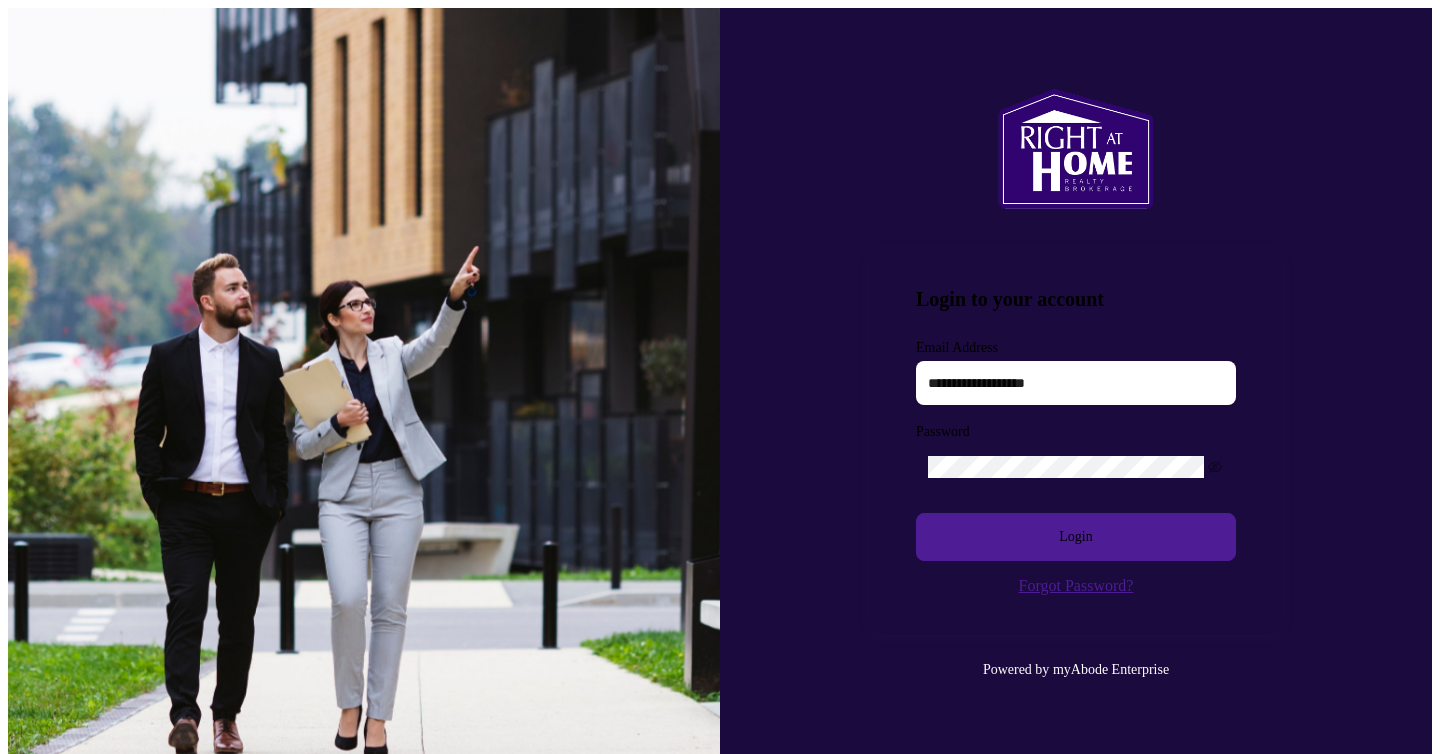 click at bounding box center [1076, 383] 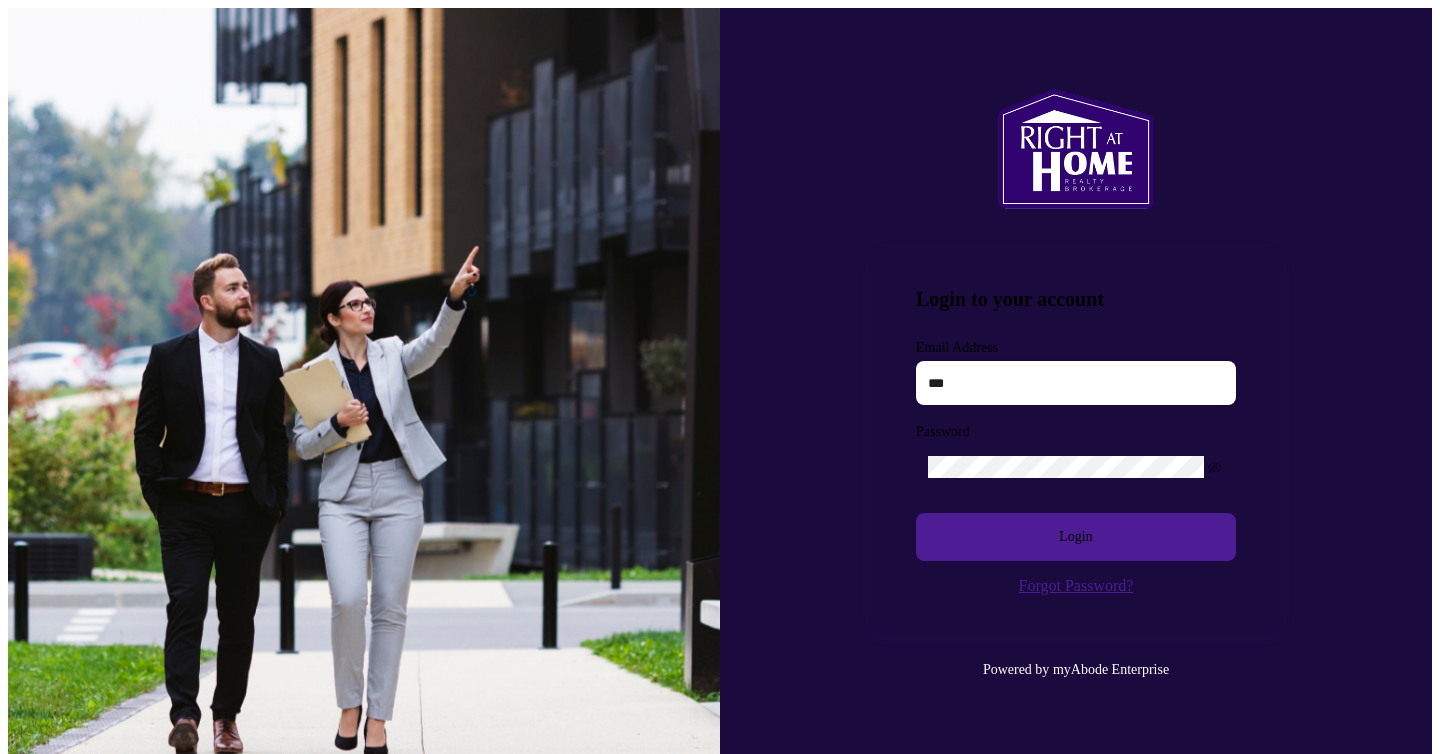 type on "**********" 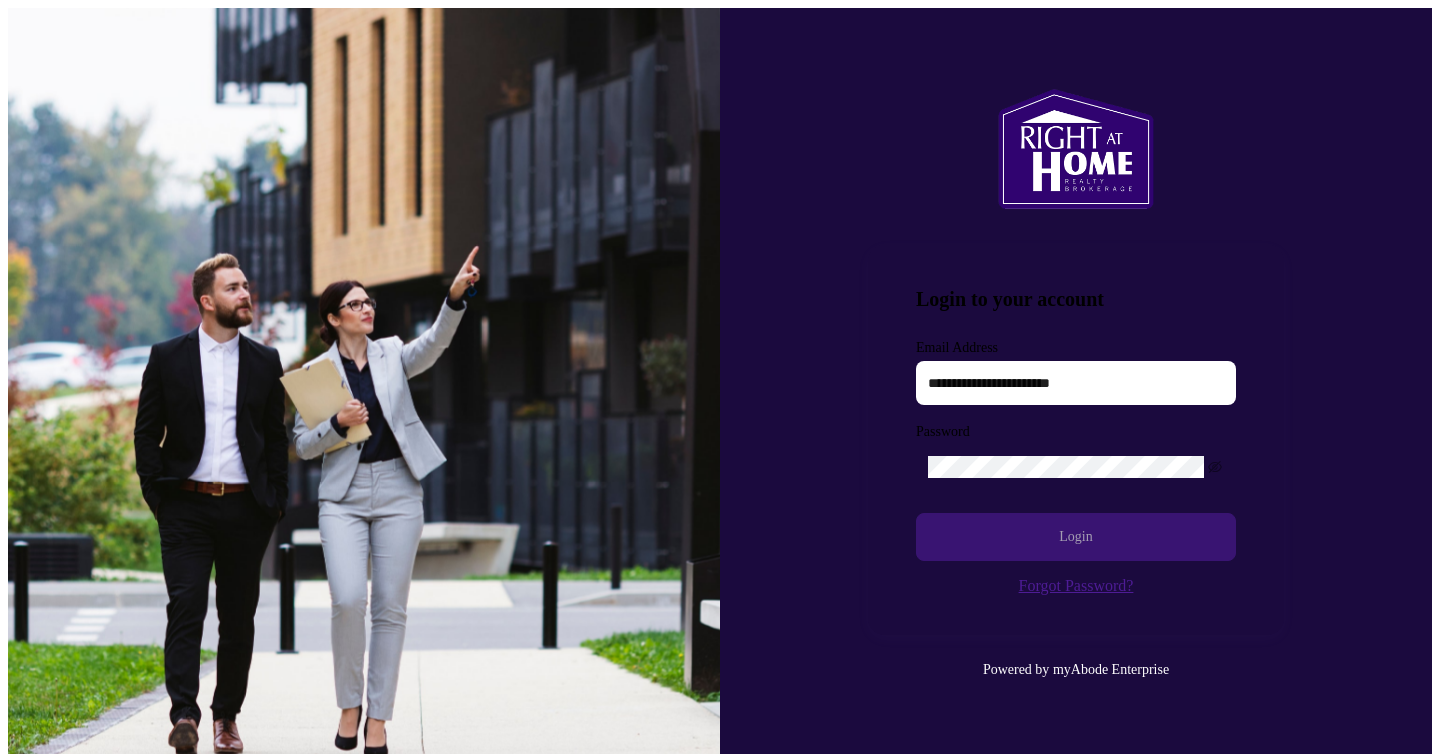 click on "Login" at bounding box center [1076, 537] 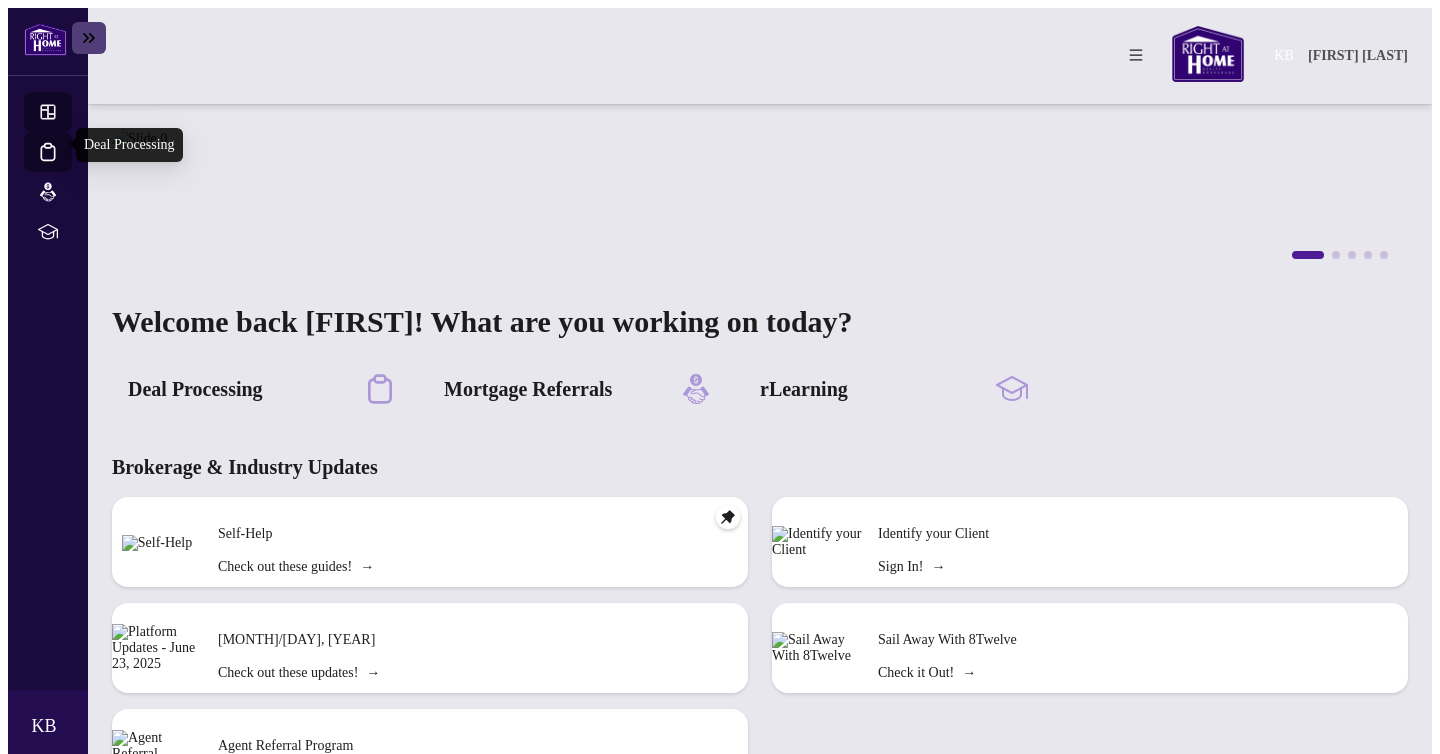 click on "Deal Processing" at bounding box center (66, 165) 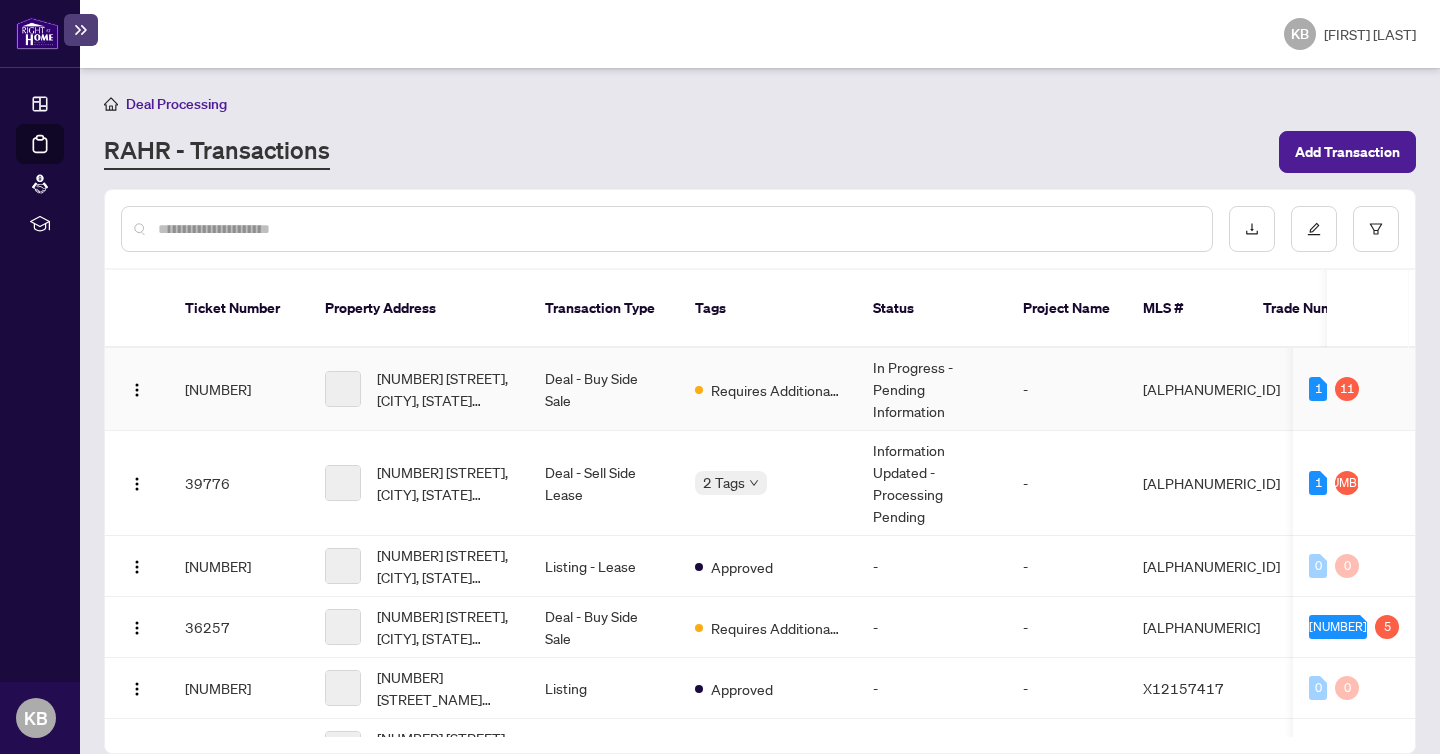 scroll, scrollTop: 1, scrollLeft: 0, axis: vertical 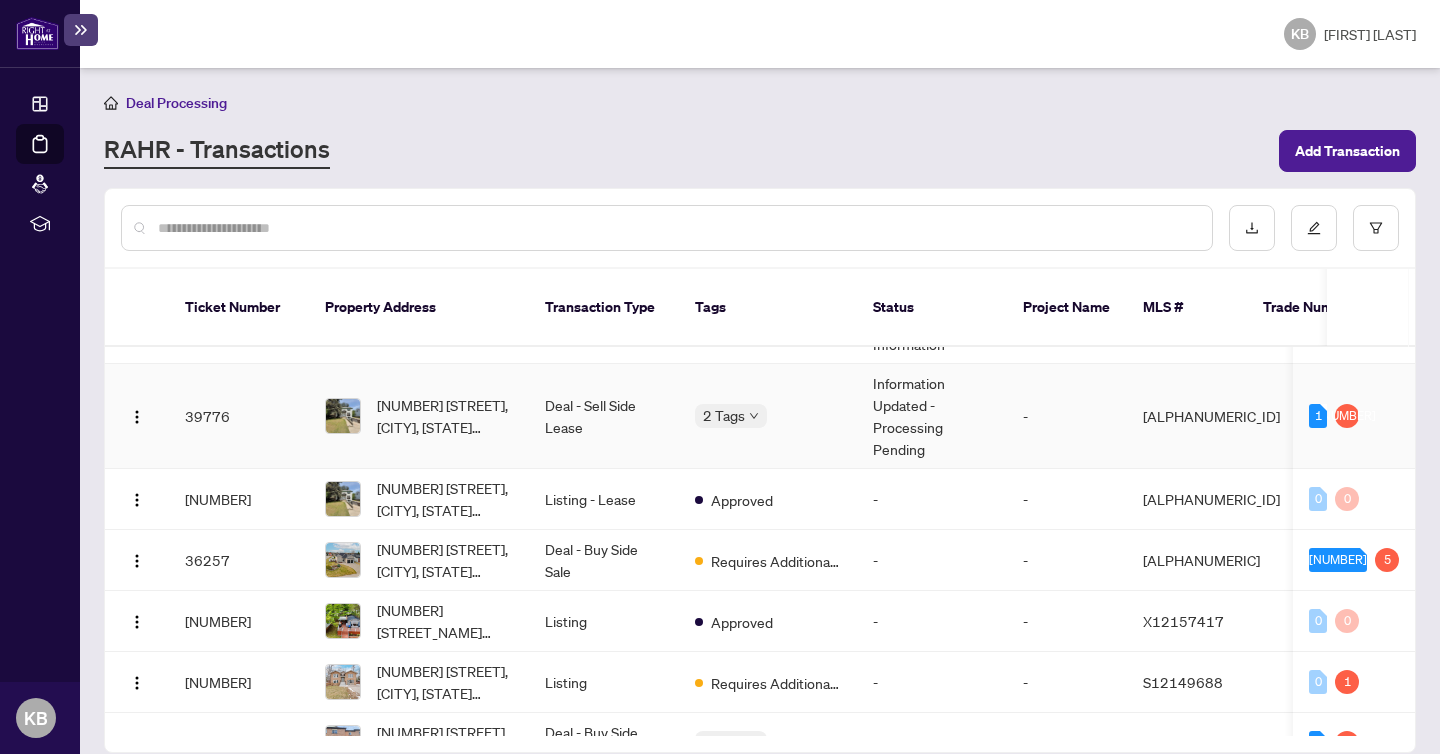 click on "Deal - Sell Side Lease" at bounding box center (604, 416) 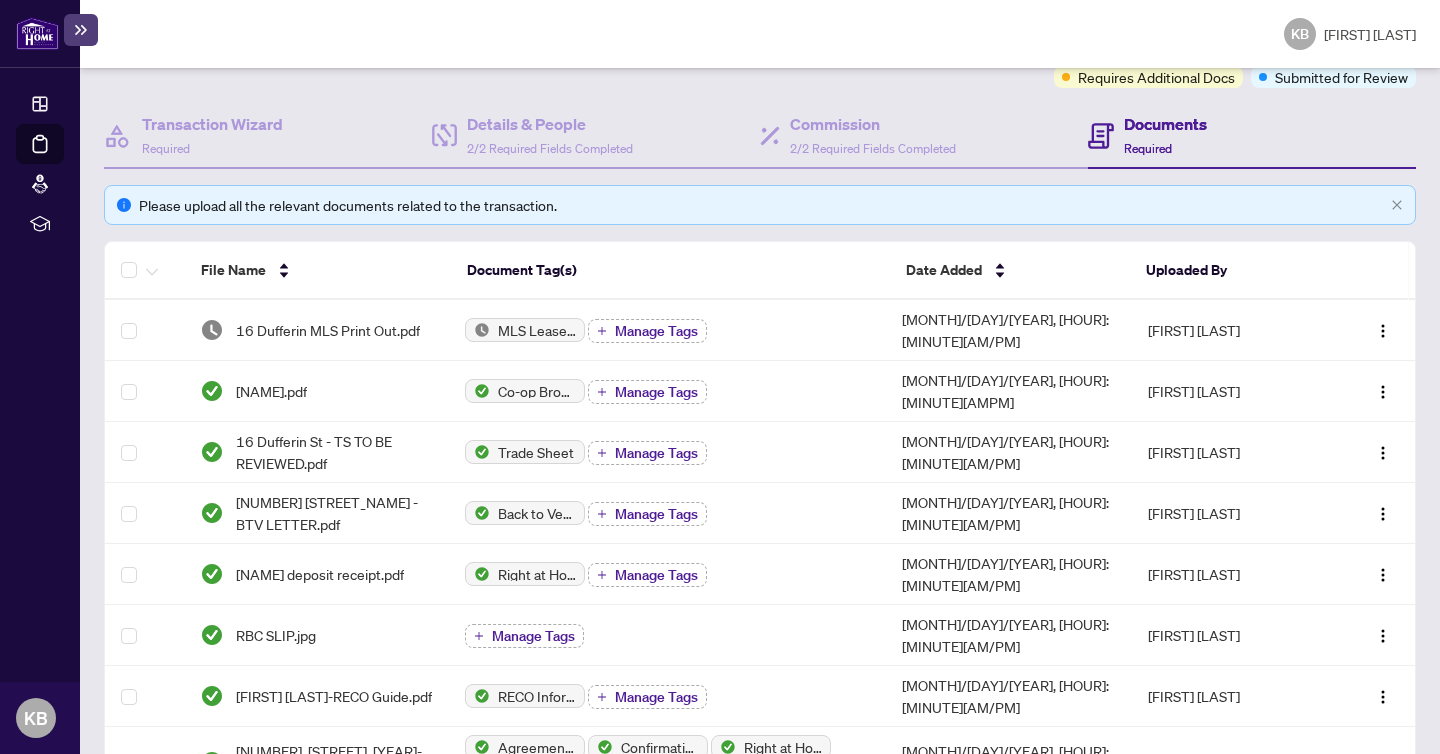 scroll, scrollTop: 410, scrollLeft: 0, axis: vertical 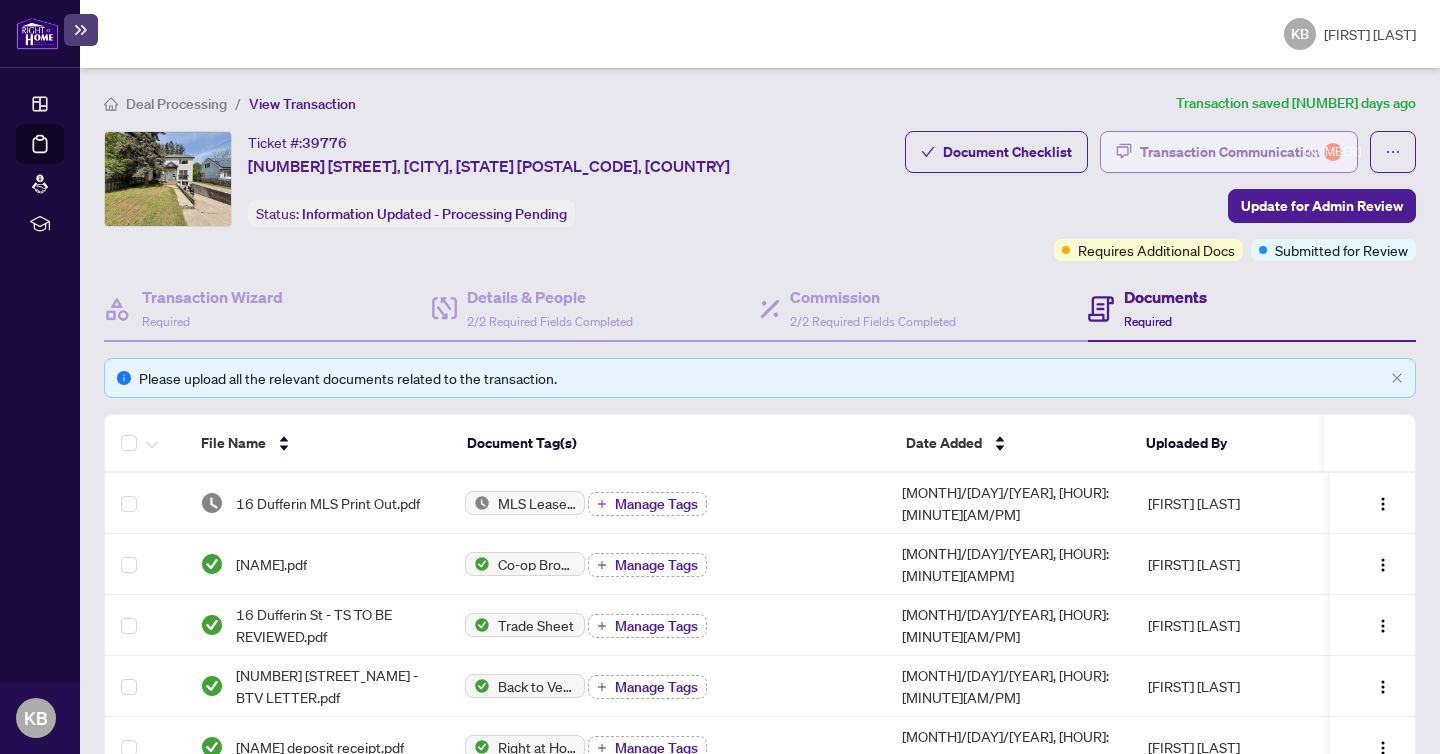 click on "Transaction Communication [NUMBER]" at bounding box center [1241, 152] 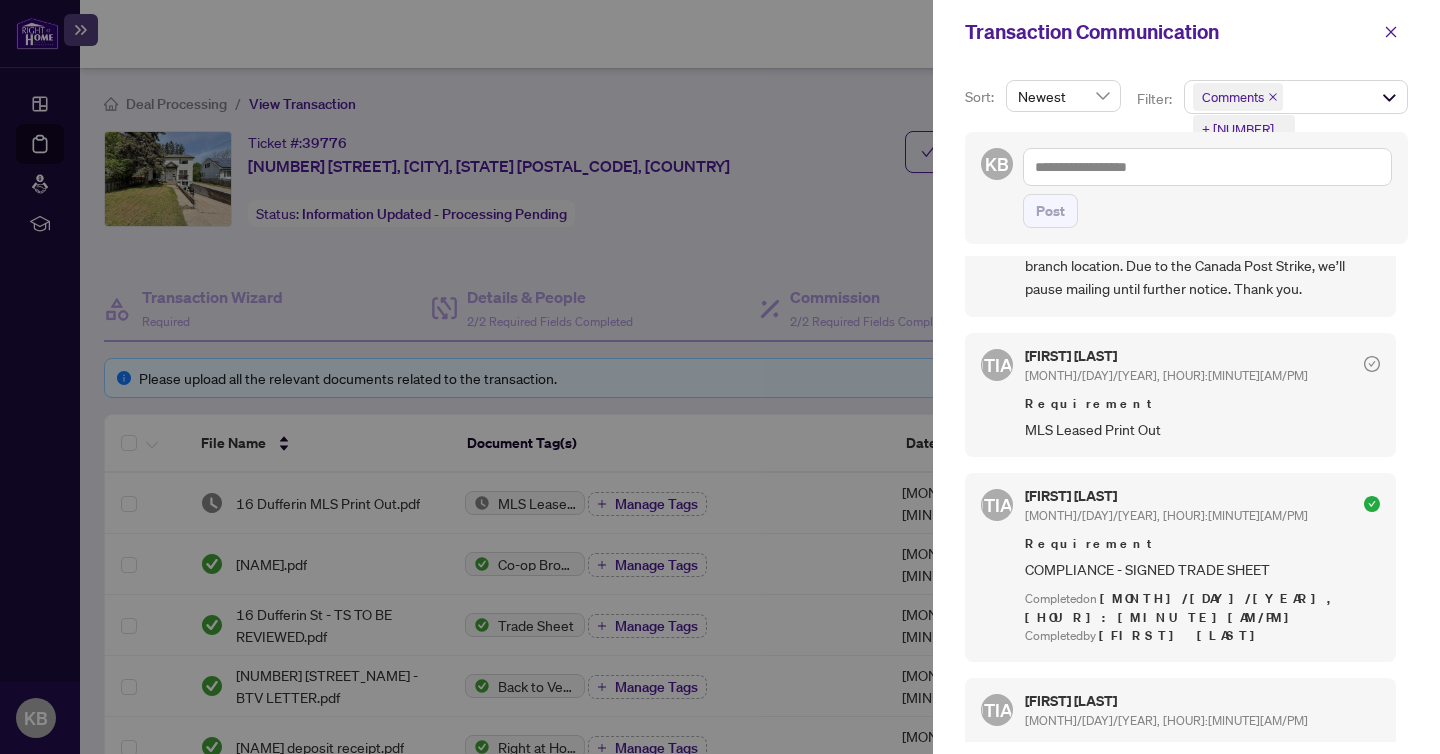 click on "Requirement" at bounding box center (1202, 404) 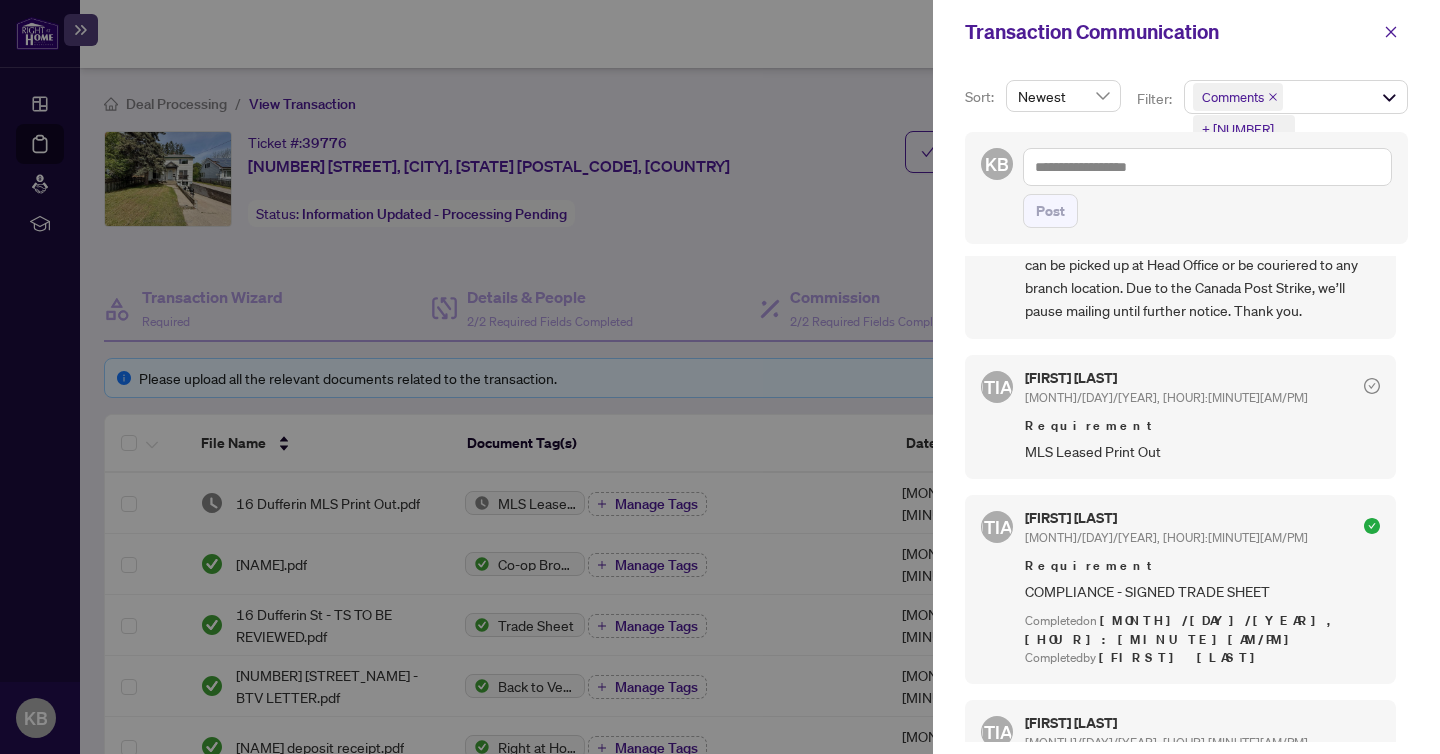 scroll, scrollTop: 258, scrollLeft: 0, axis: vertical 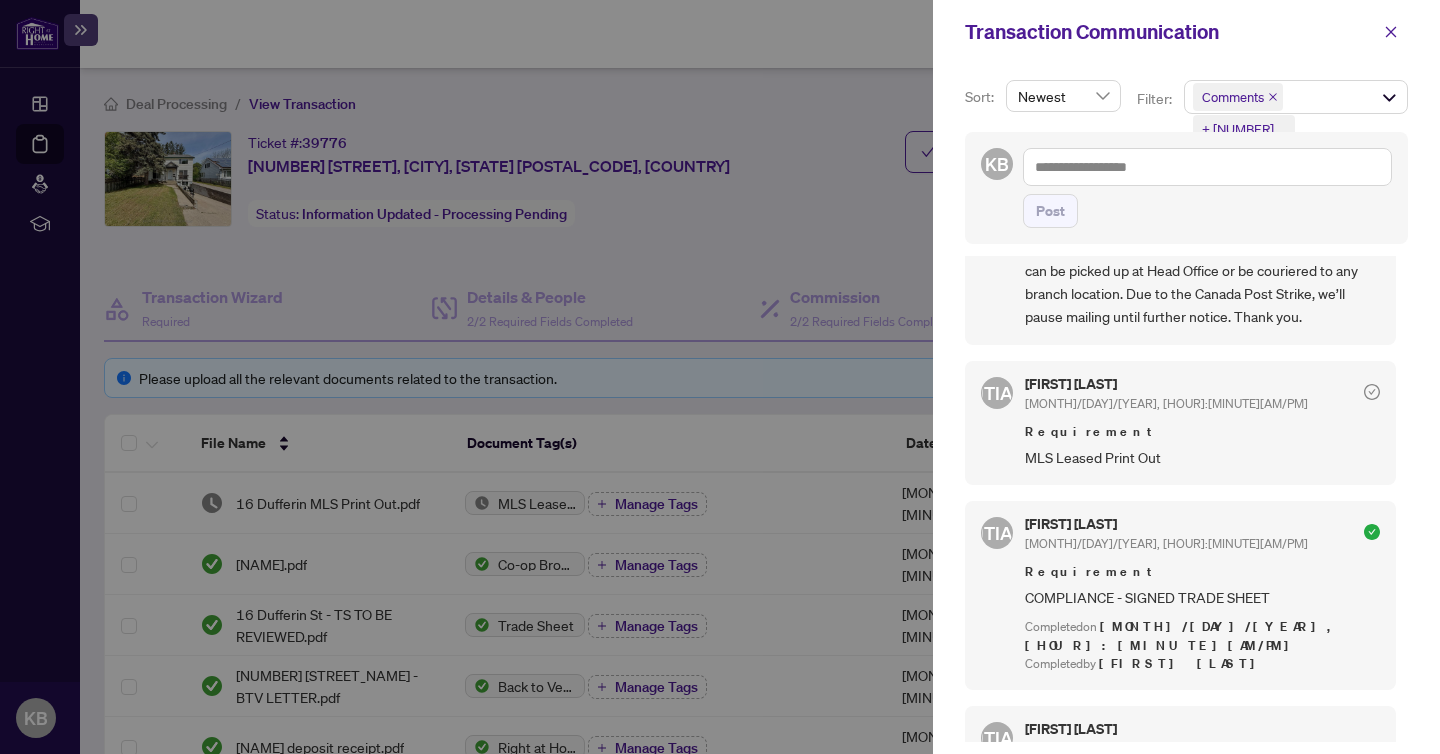 click at bounding box center (1372, 392) 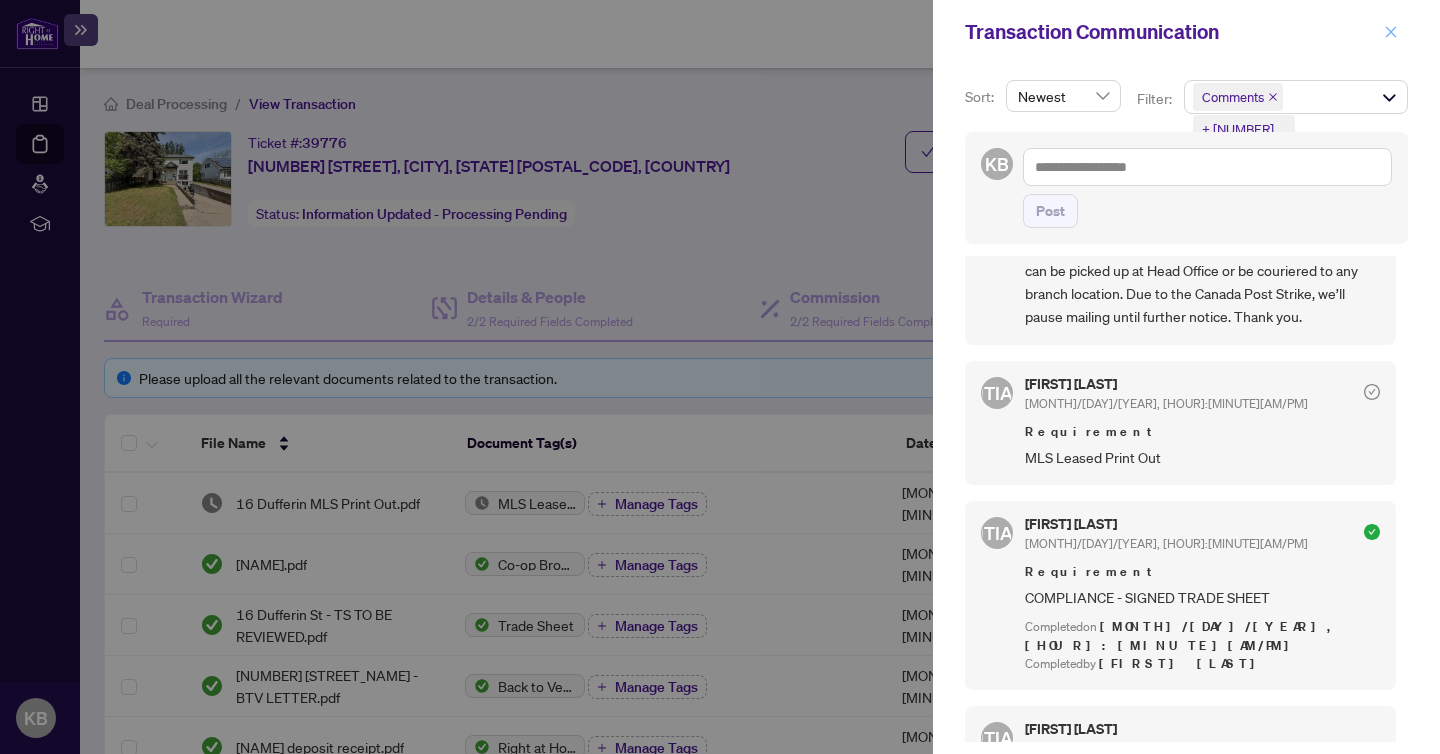 click at bounding box center [1391, 32] 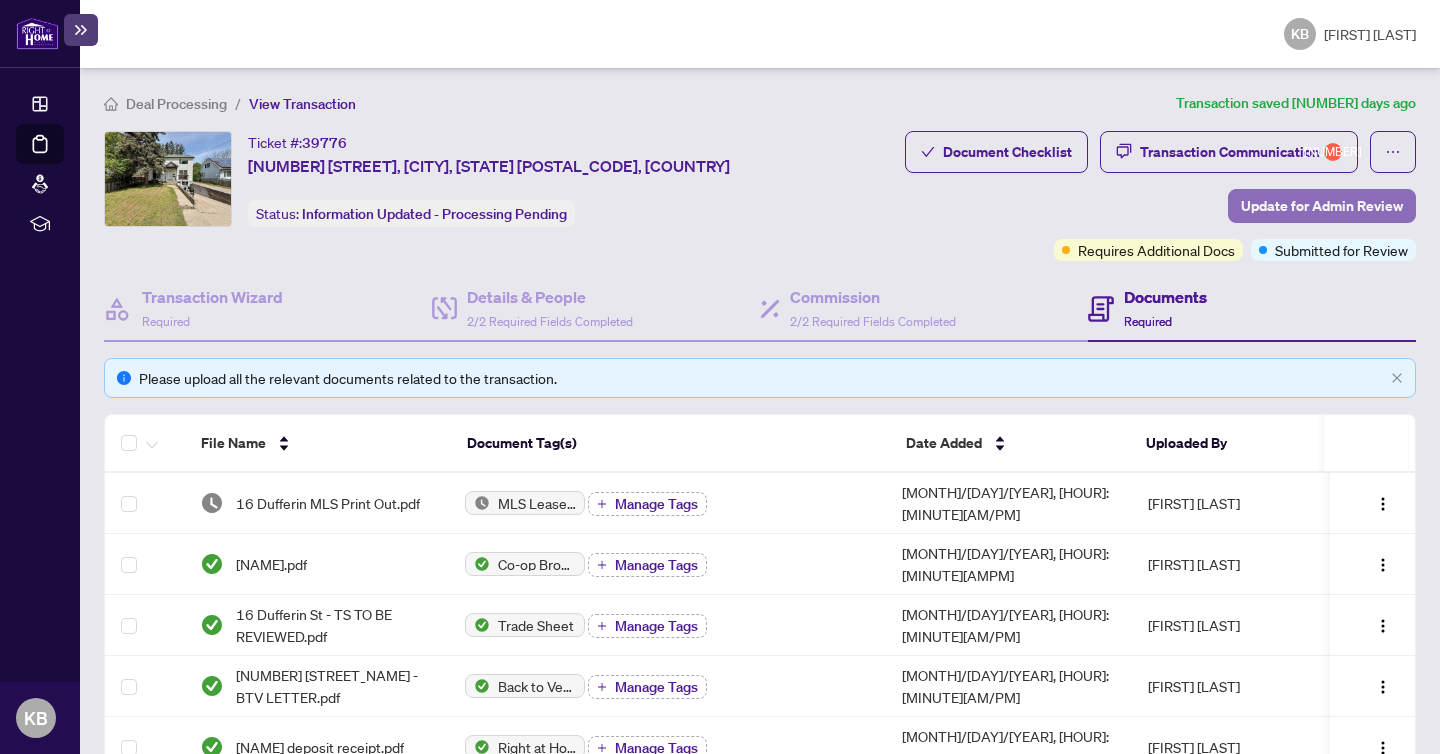 click on "Update for Admin Review" at bounding box center (1322, 206) 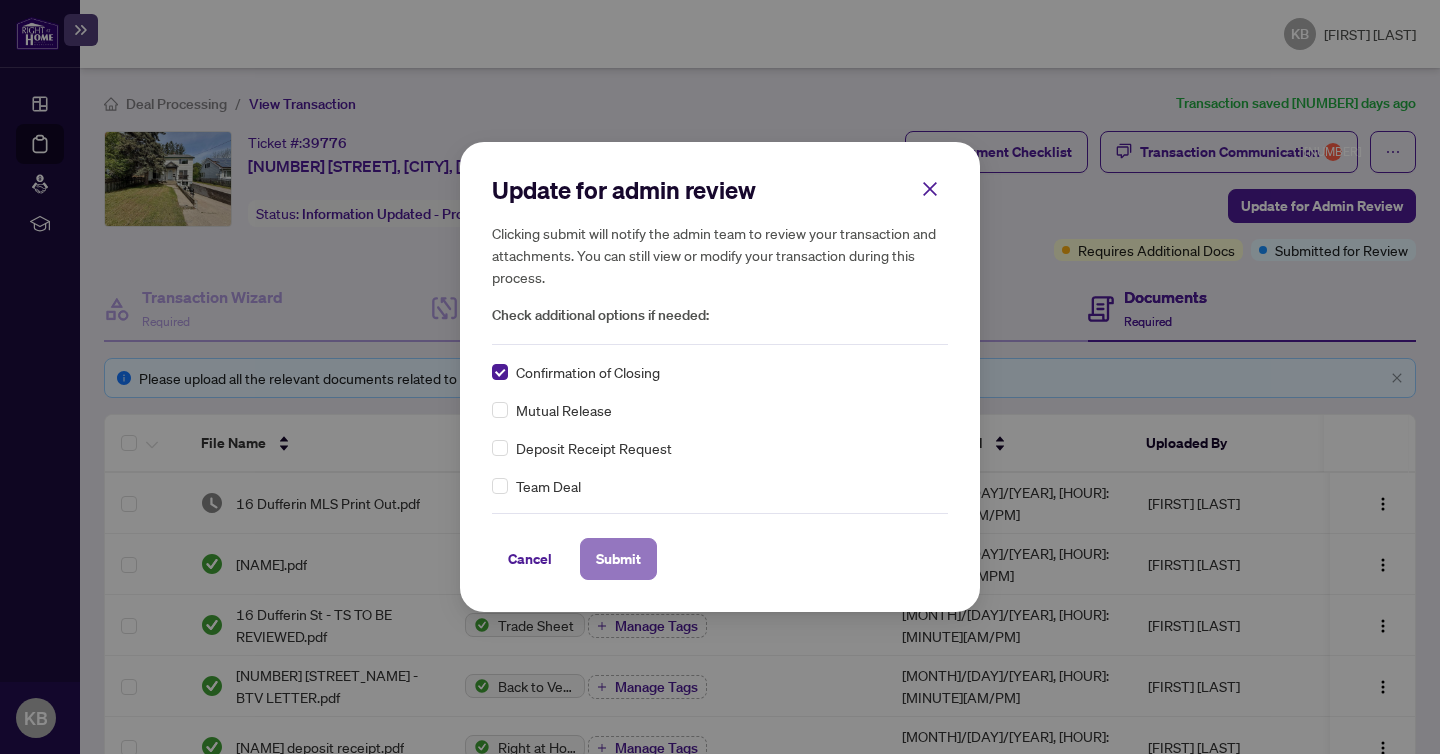 click on "Submit" at bounding box center [618, 559] 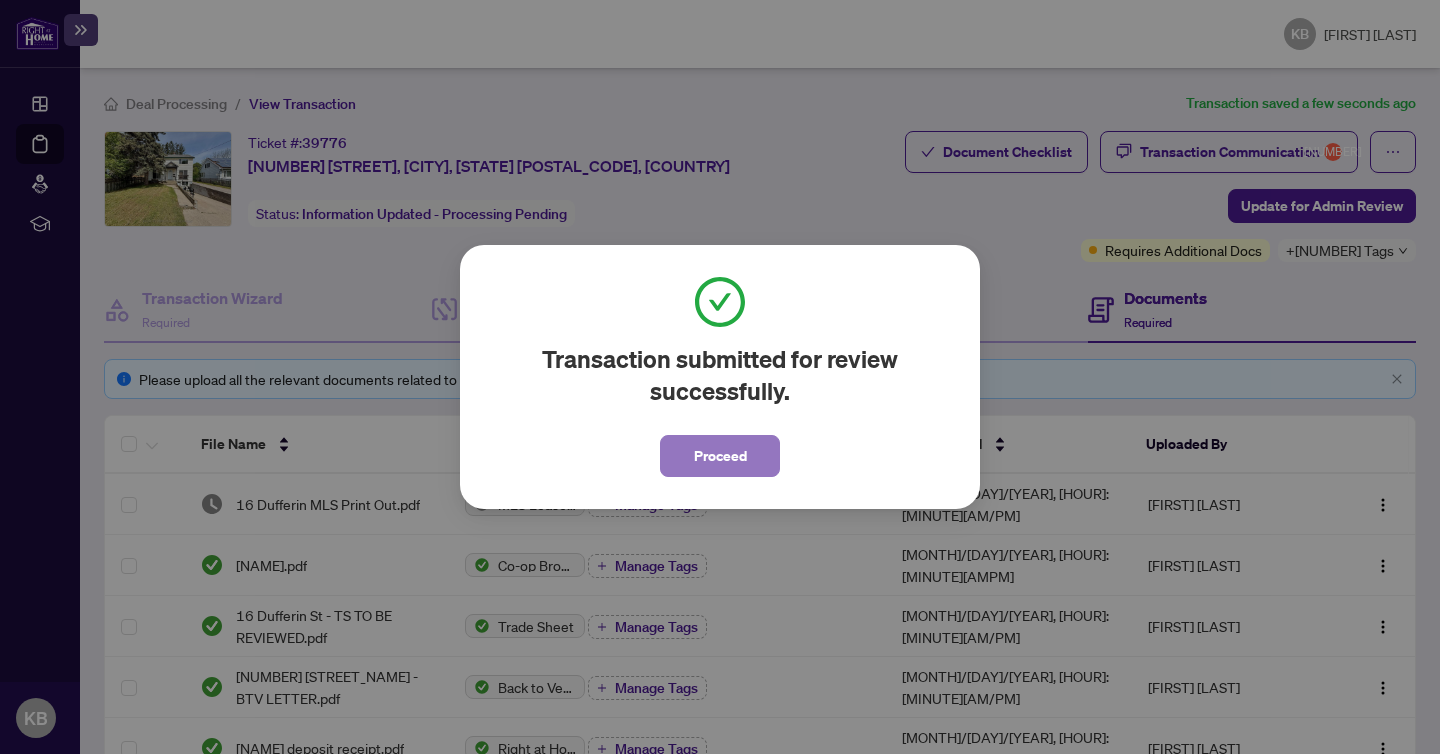 click on "Proceed" at bounding box center (720, 456) 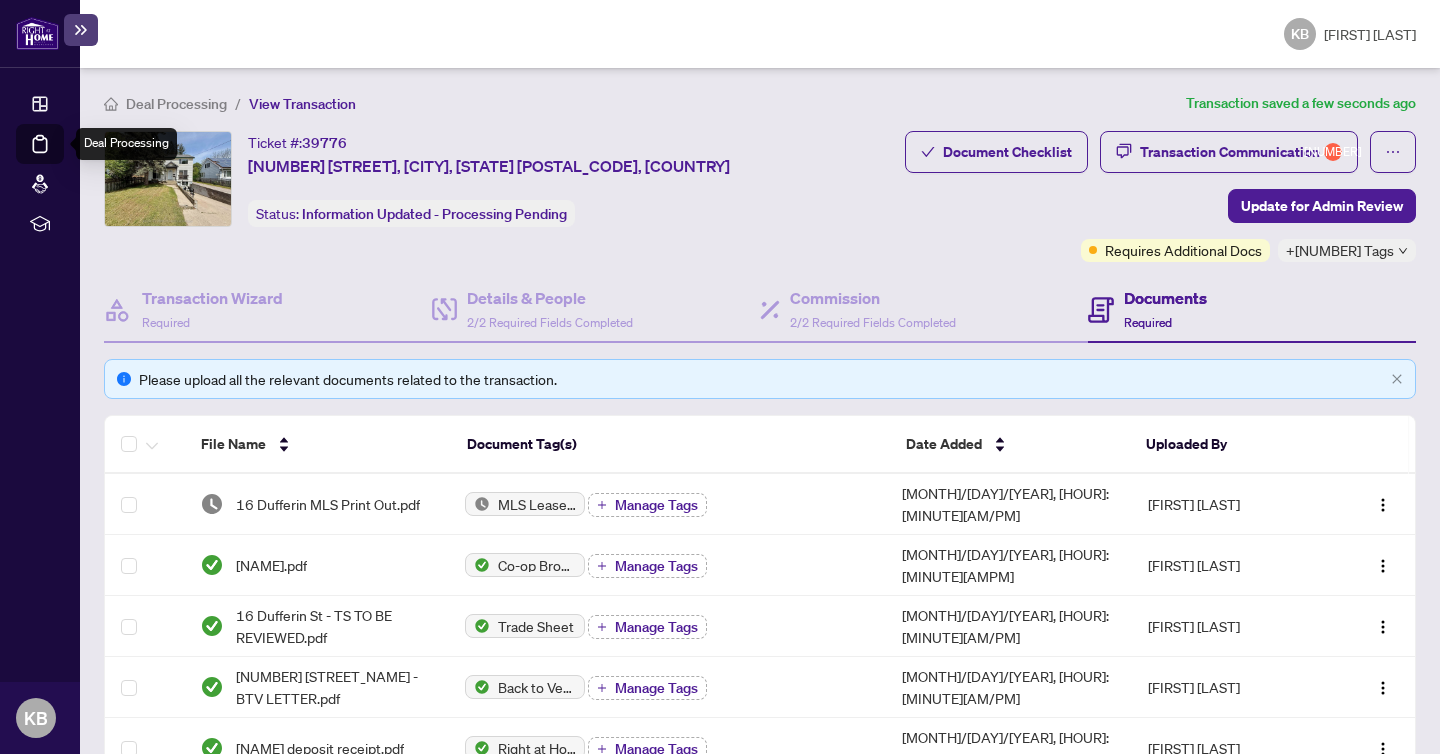 click on "Deal Processing" at bounding box center [63, 158] 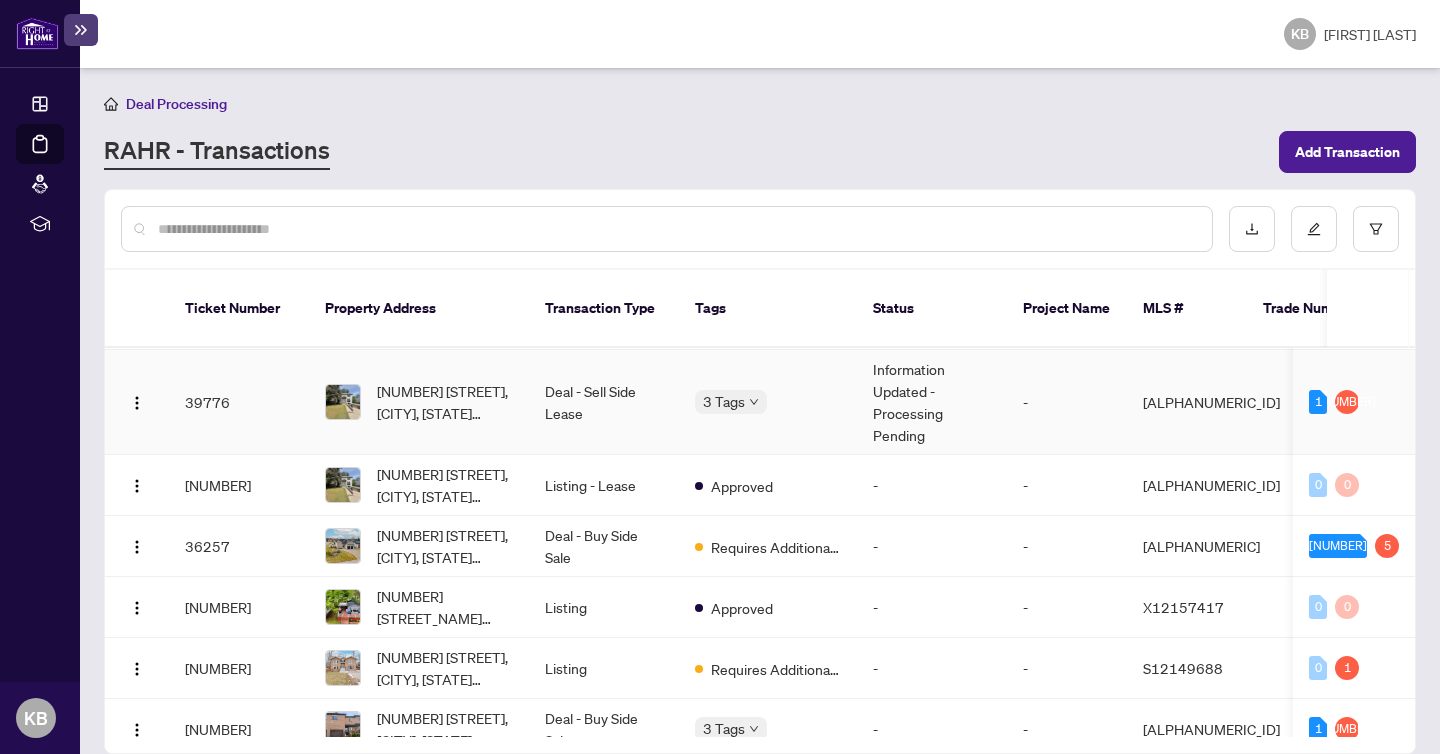scroll, scrollTop: 110, scrollLeft: 0, axis: vertical 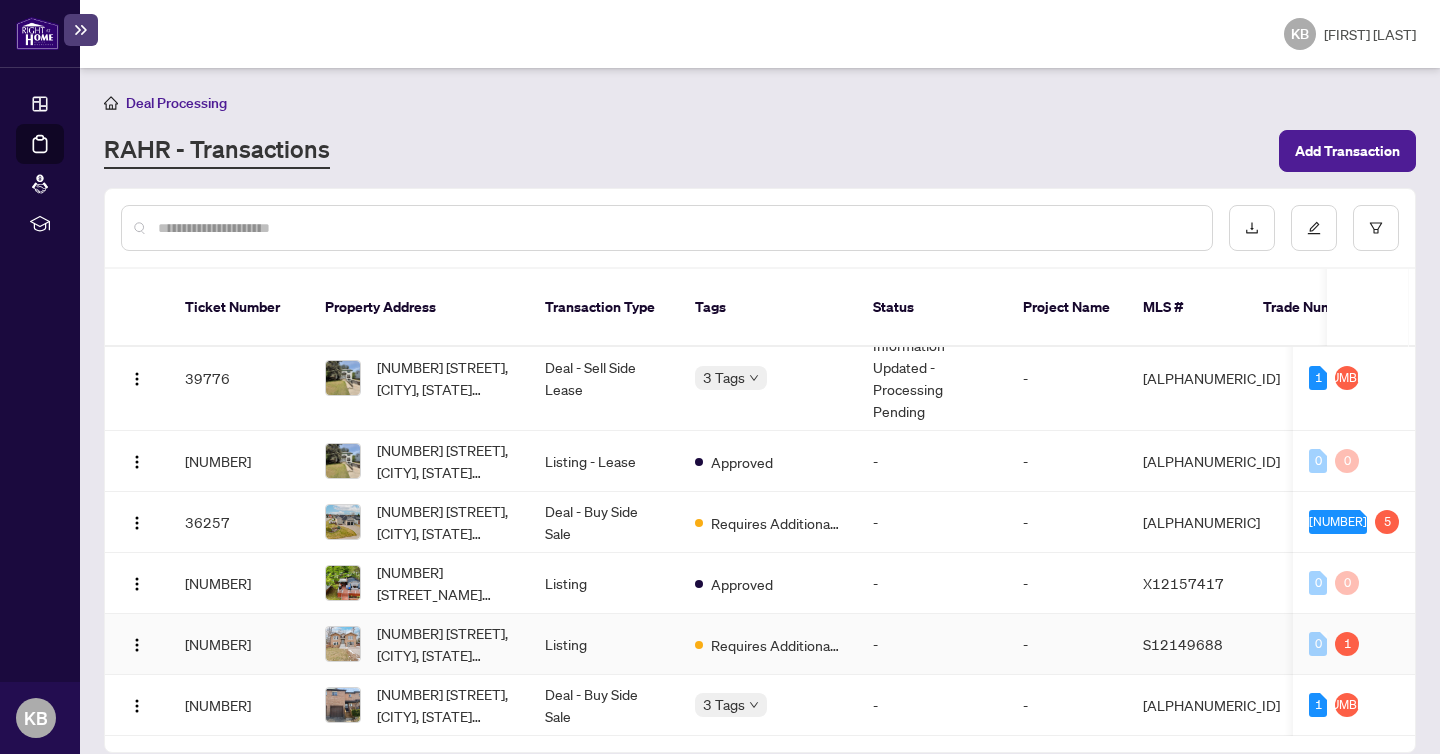 click on "Listing" at bounding box center [604, 644] 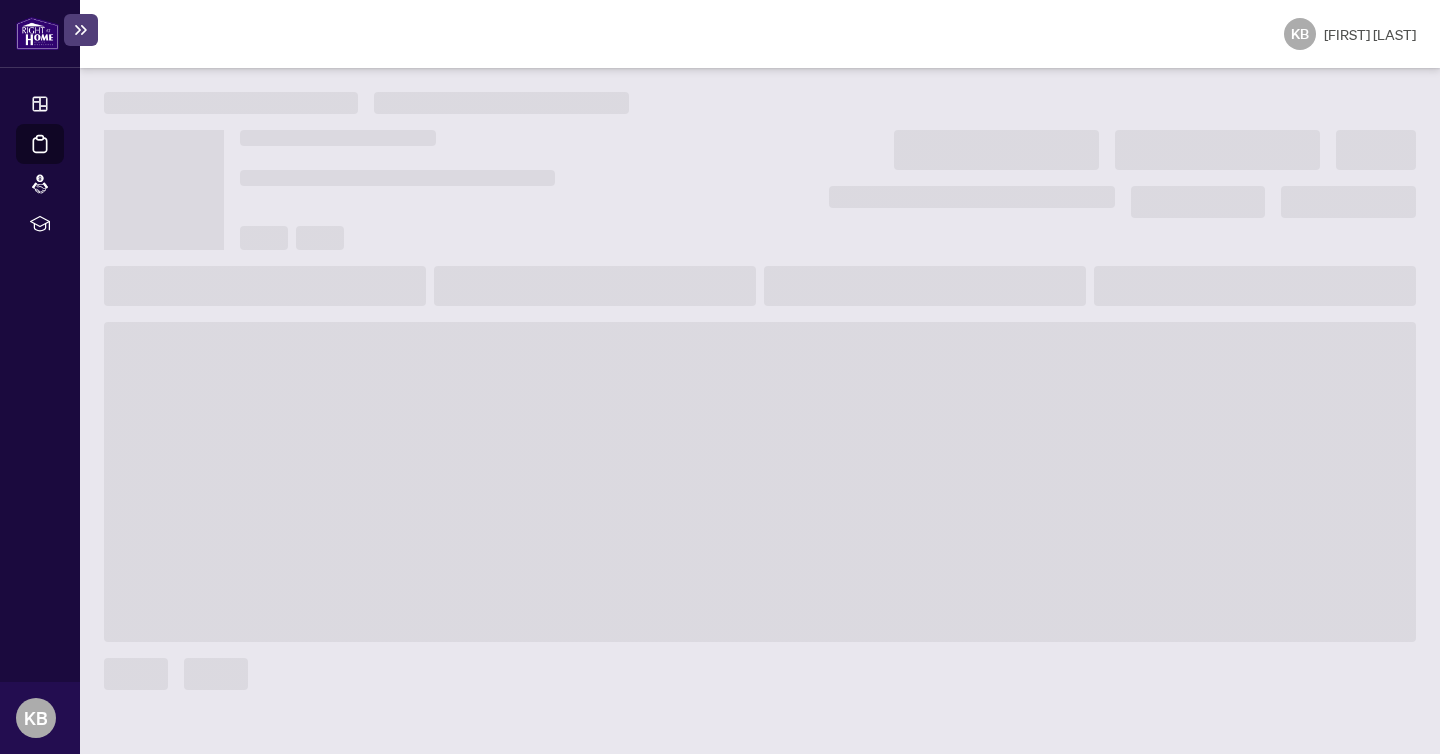 scroll, scrollTop: 0, scrollLeft: 0, axis: both 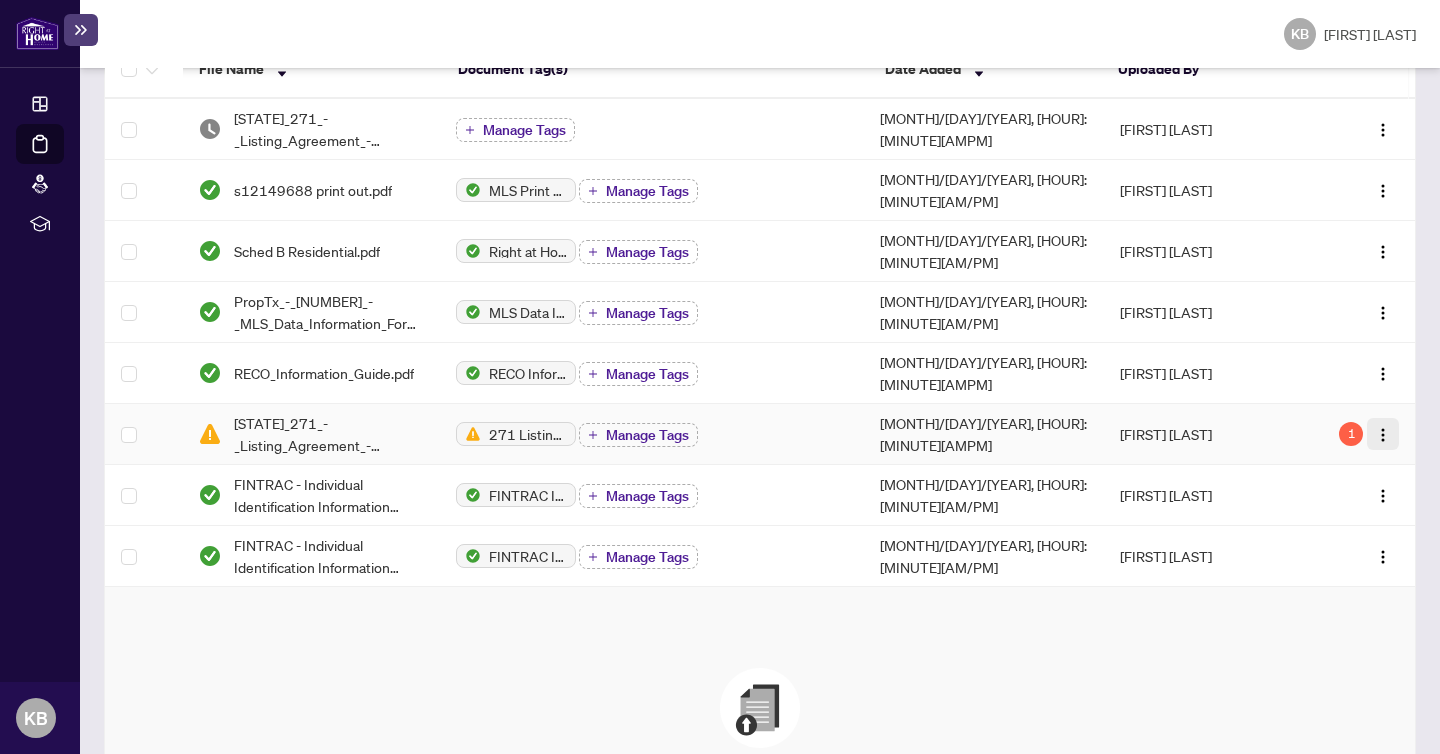 click at bounding box center [1383, 435] 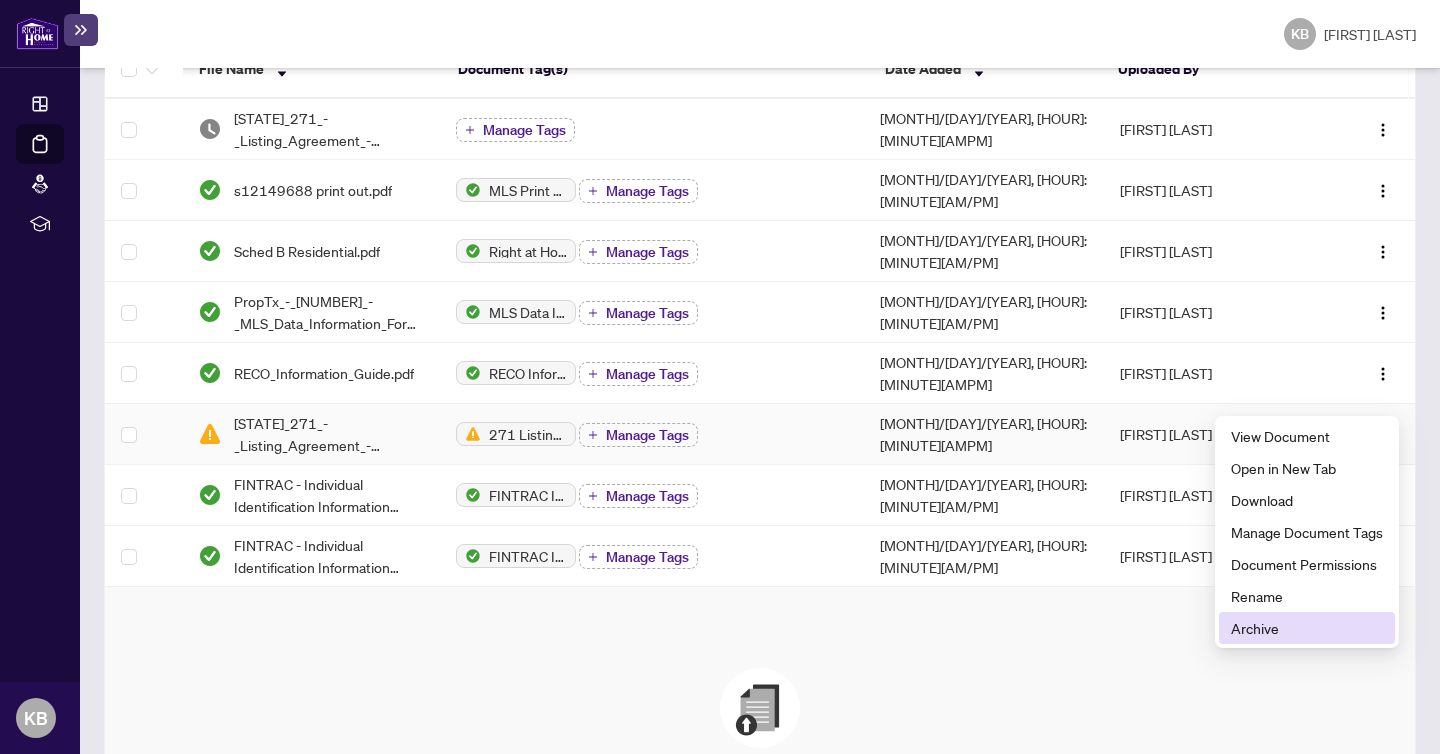 click on "Archive" at bounding box center (1307, 628) 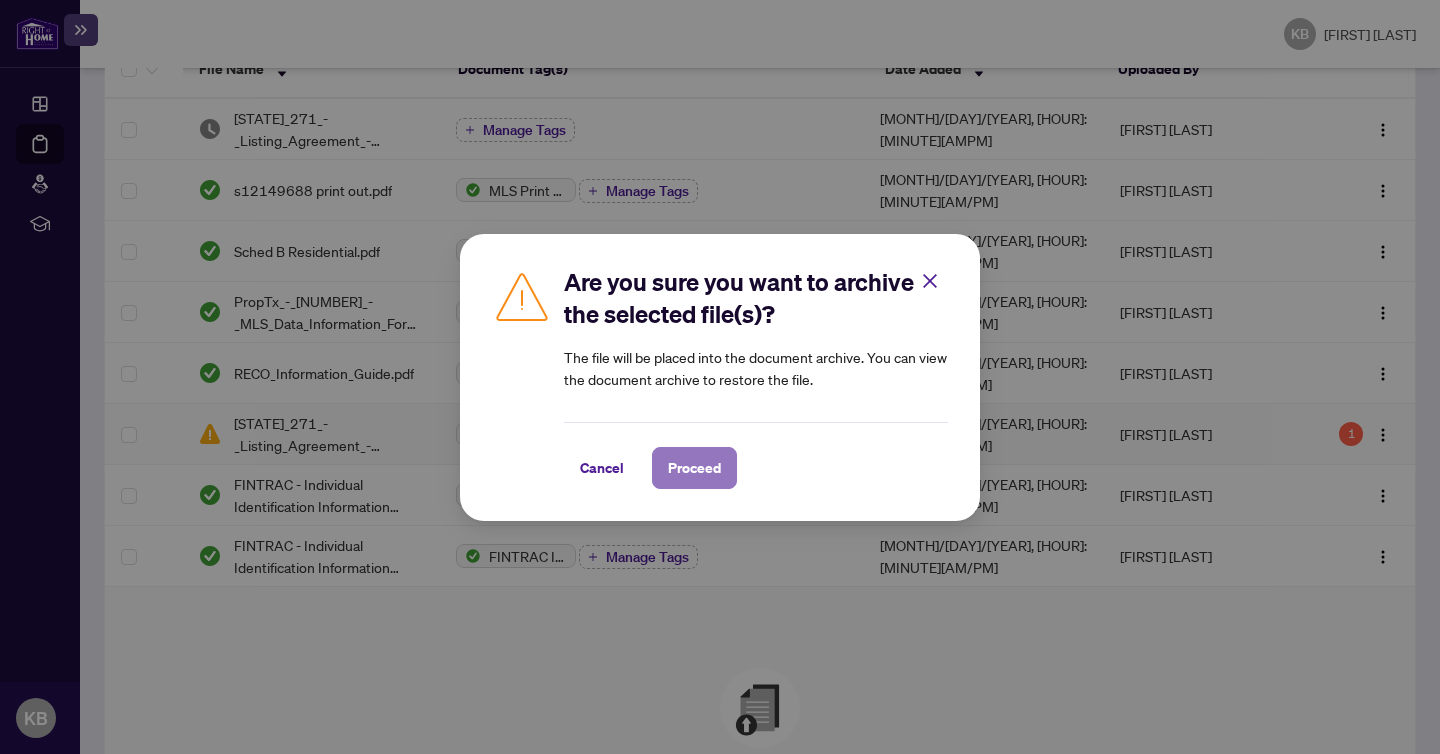 click on "Proceed" at bounding box center (694, 468) 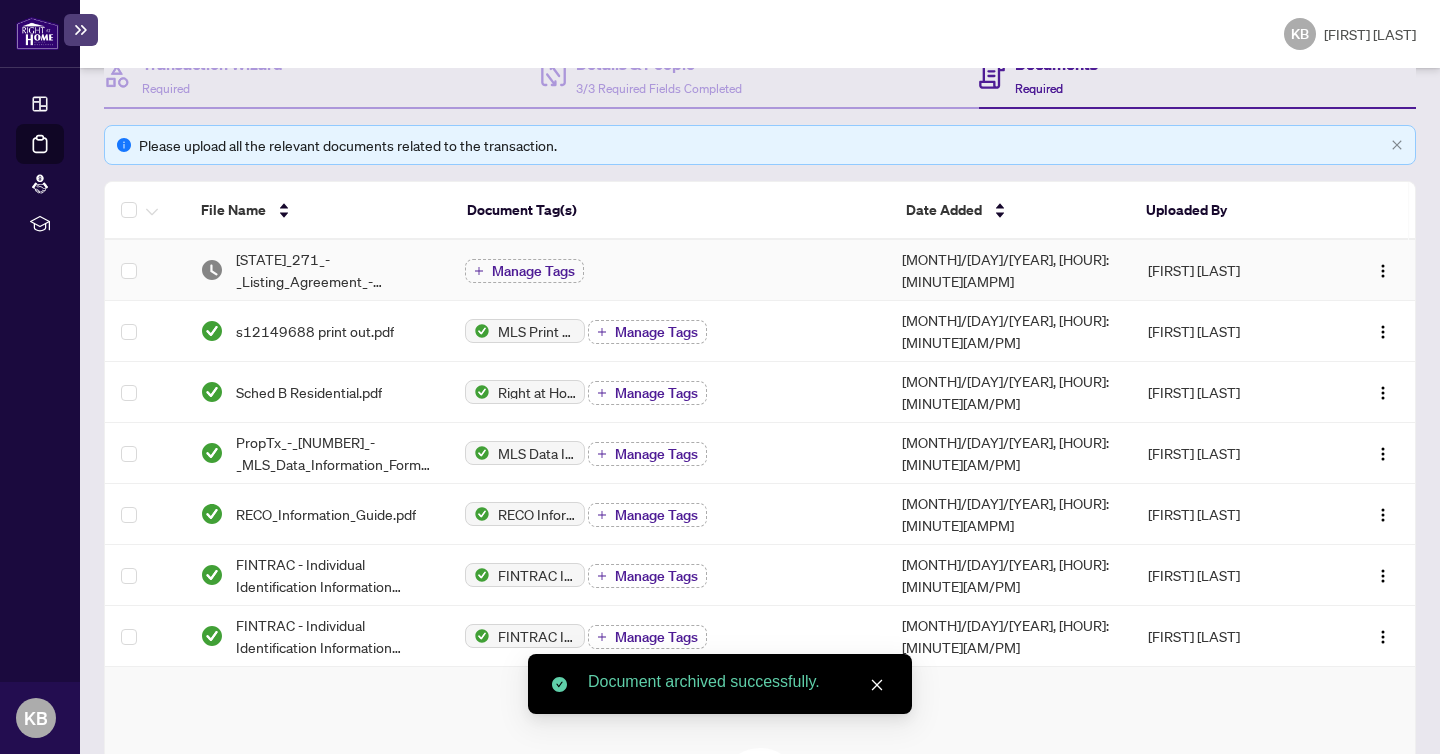 scroll, scrollTop: 0, scrollLeft: 0, axis: both 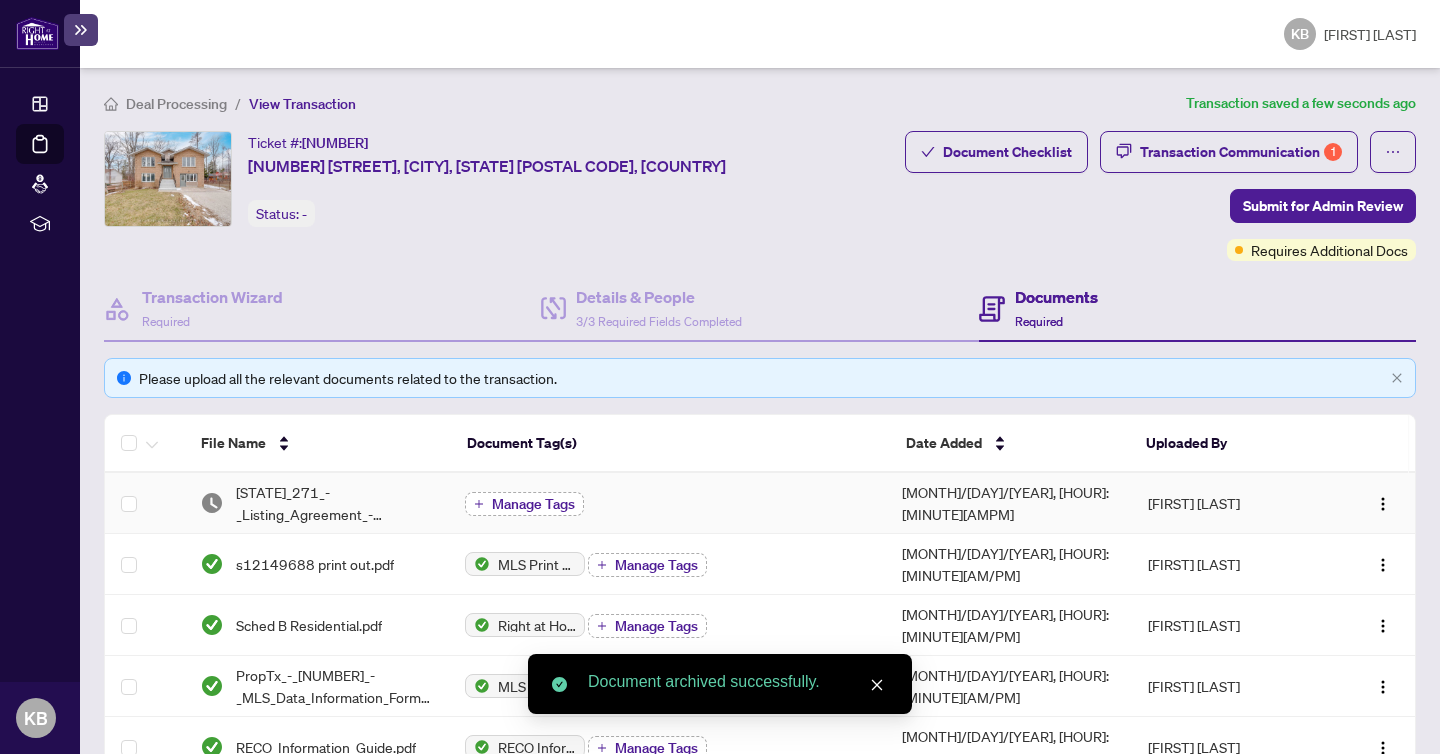 click on "Manage Tags" at bounding box center (533, 504) 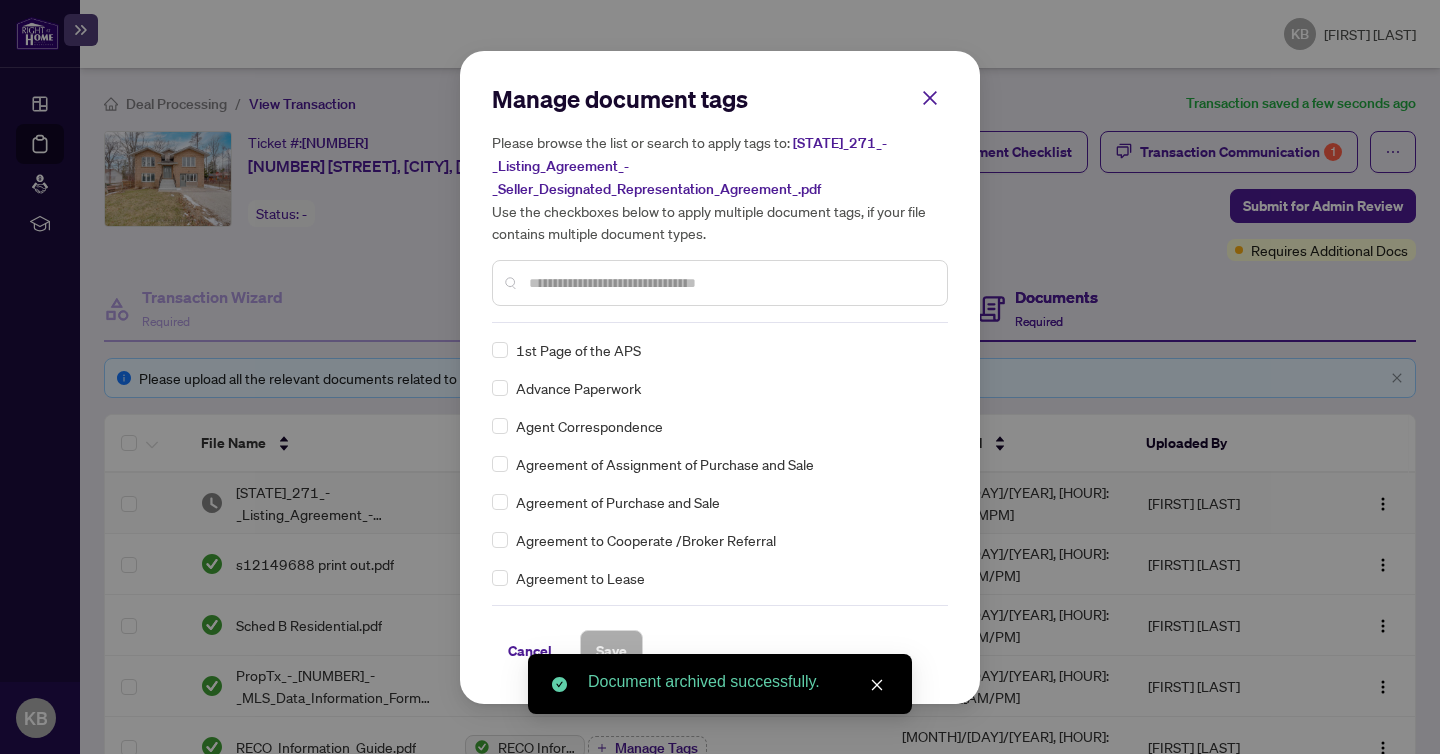 click on "Please browse the list or search to apply tags to: Ontario_271_-_Listing_Agreement_-_Seller_Designated_Representation_Agreement_.pdf Use the checkboxes below to apply multiple document tags, if your file contains multiple document types." at bounding box center (720, 187) 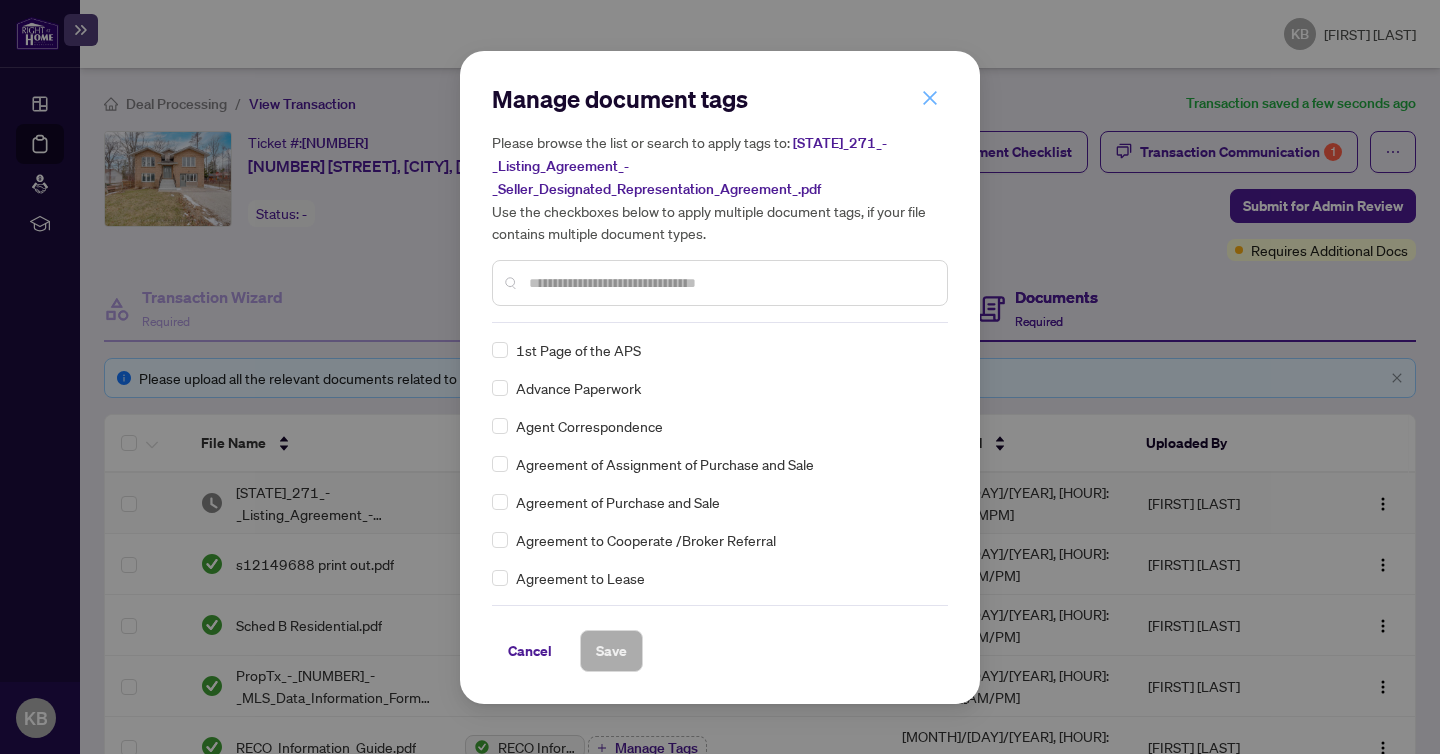 click at bounding box center [930, 98] 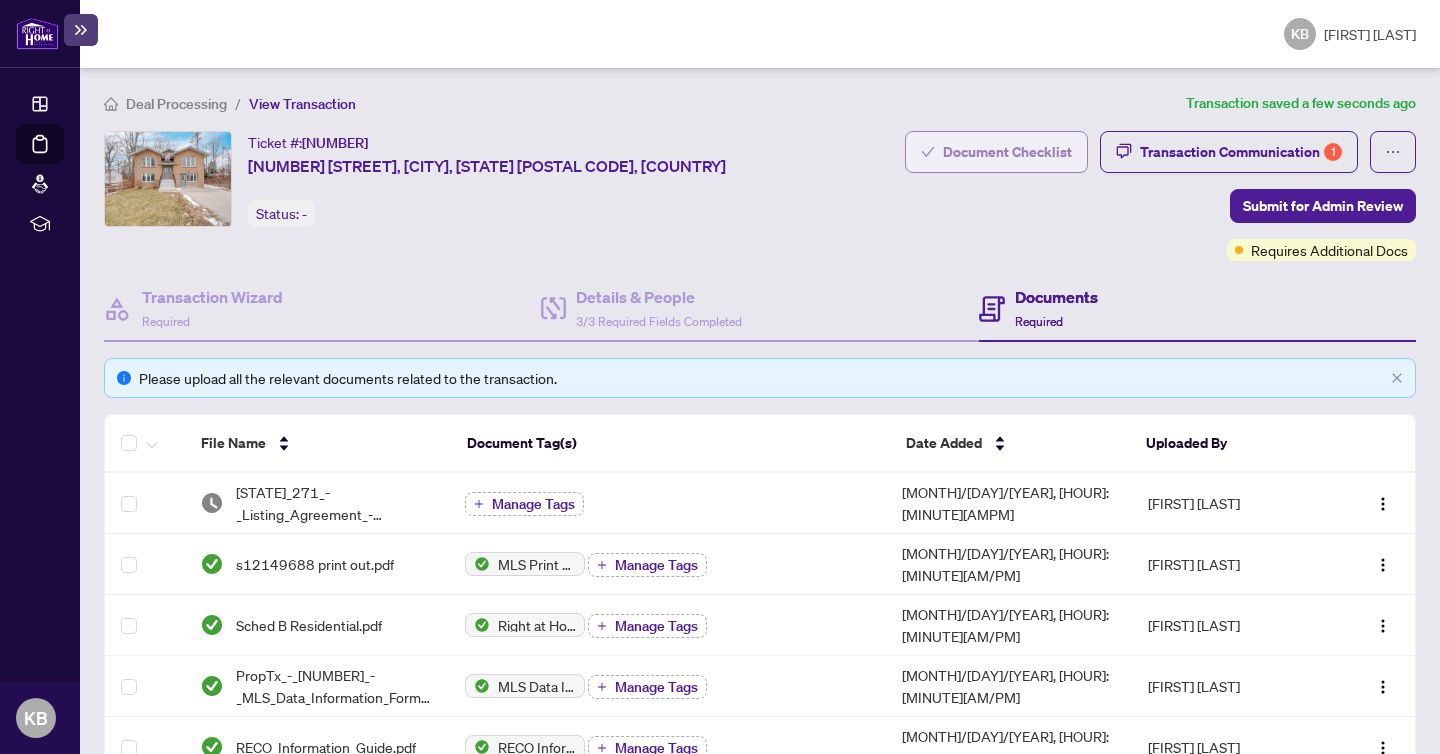 click on "Document Checklist" at bounding box center [1007, 152] 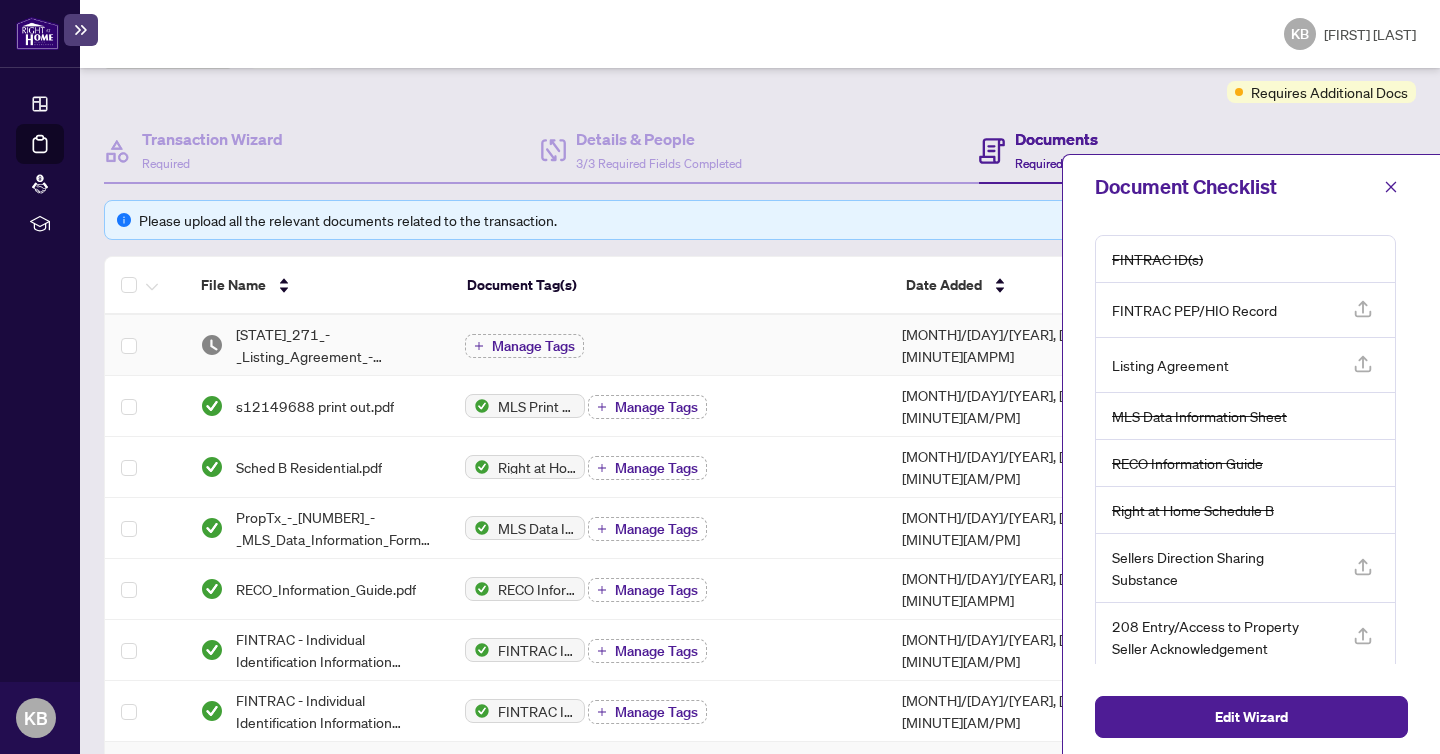 scroll, scrollTop: 208, scrollLeft: 0, axis: vertical 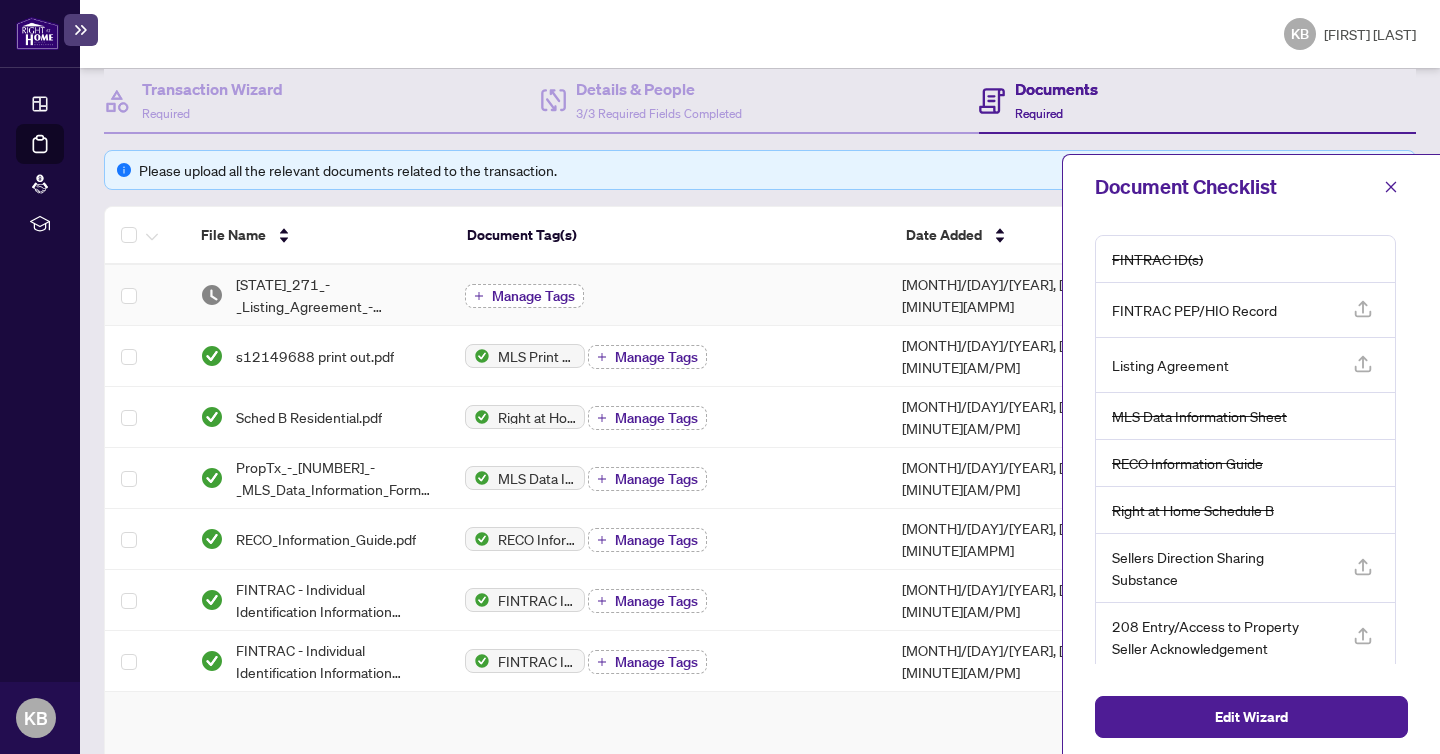 click on "Manage Tags" at bounding box center [533, 296] 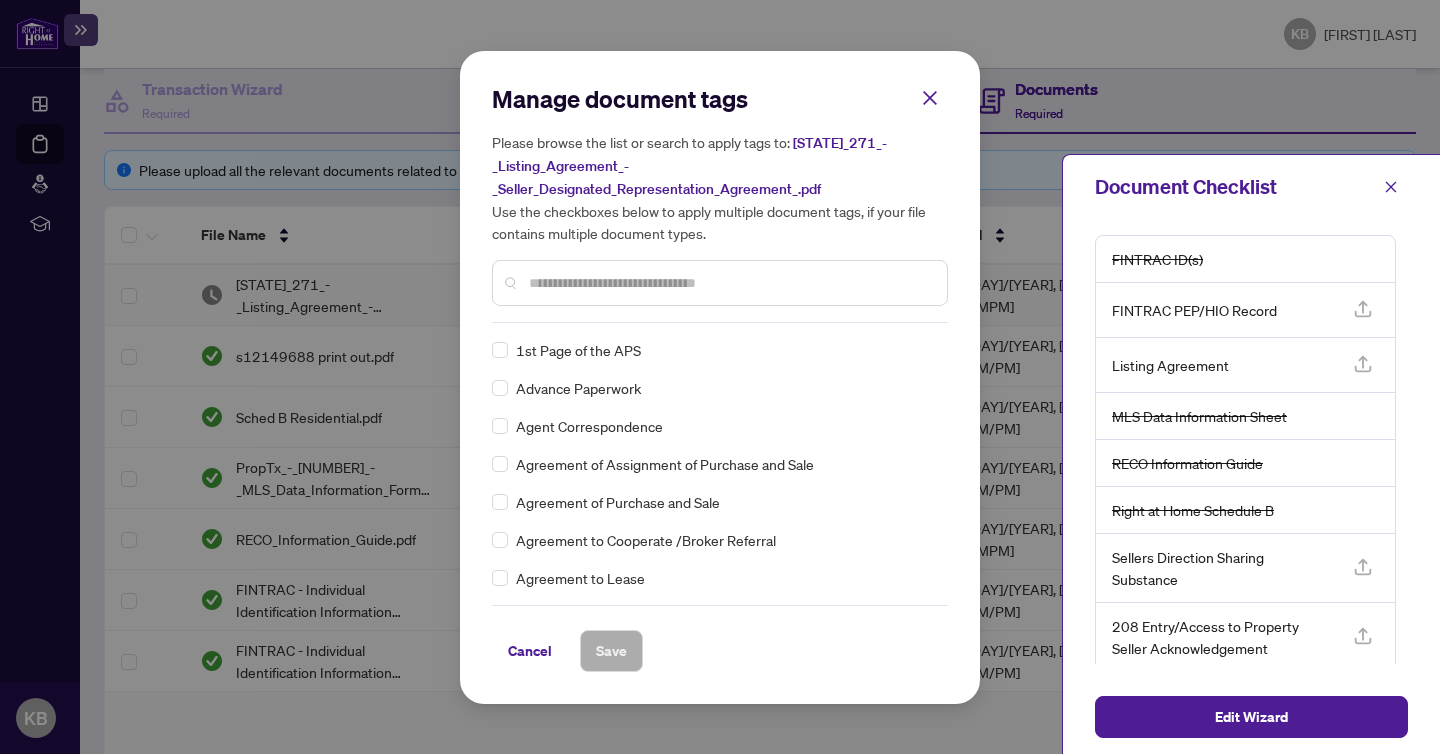 click at bounding box center (730, 283) 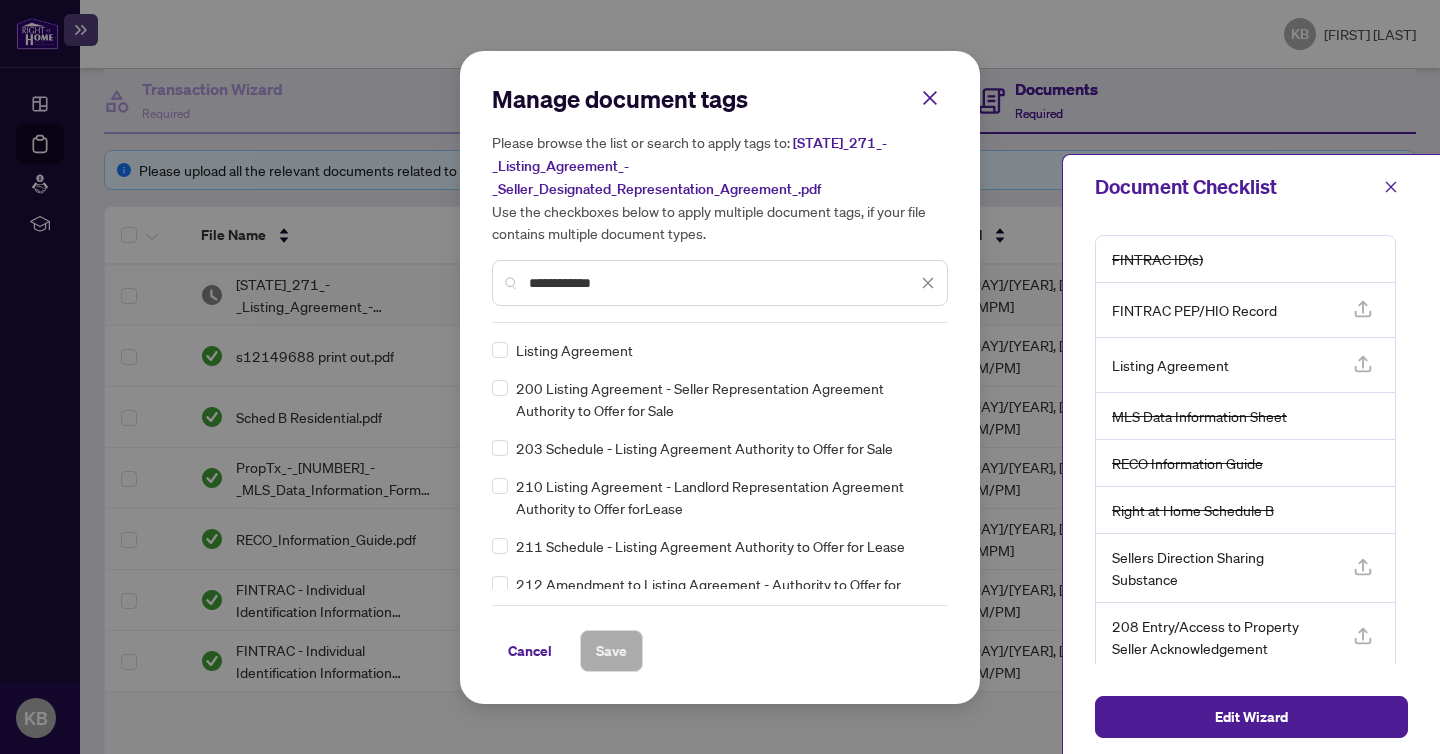 type on "********" 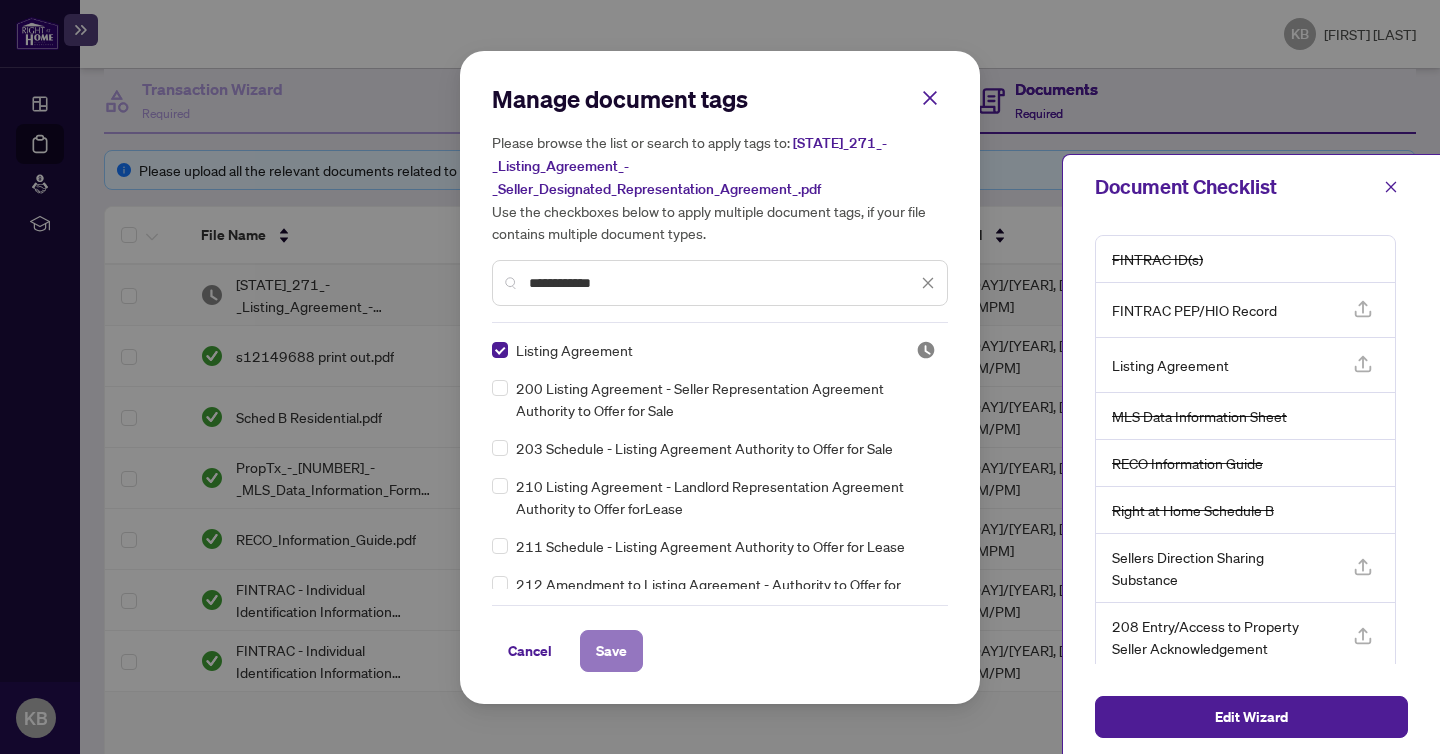 click on "Save" at bounding box center (611, 651) 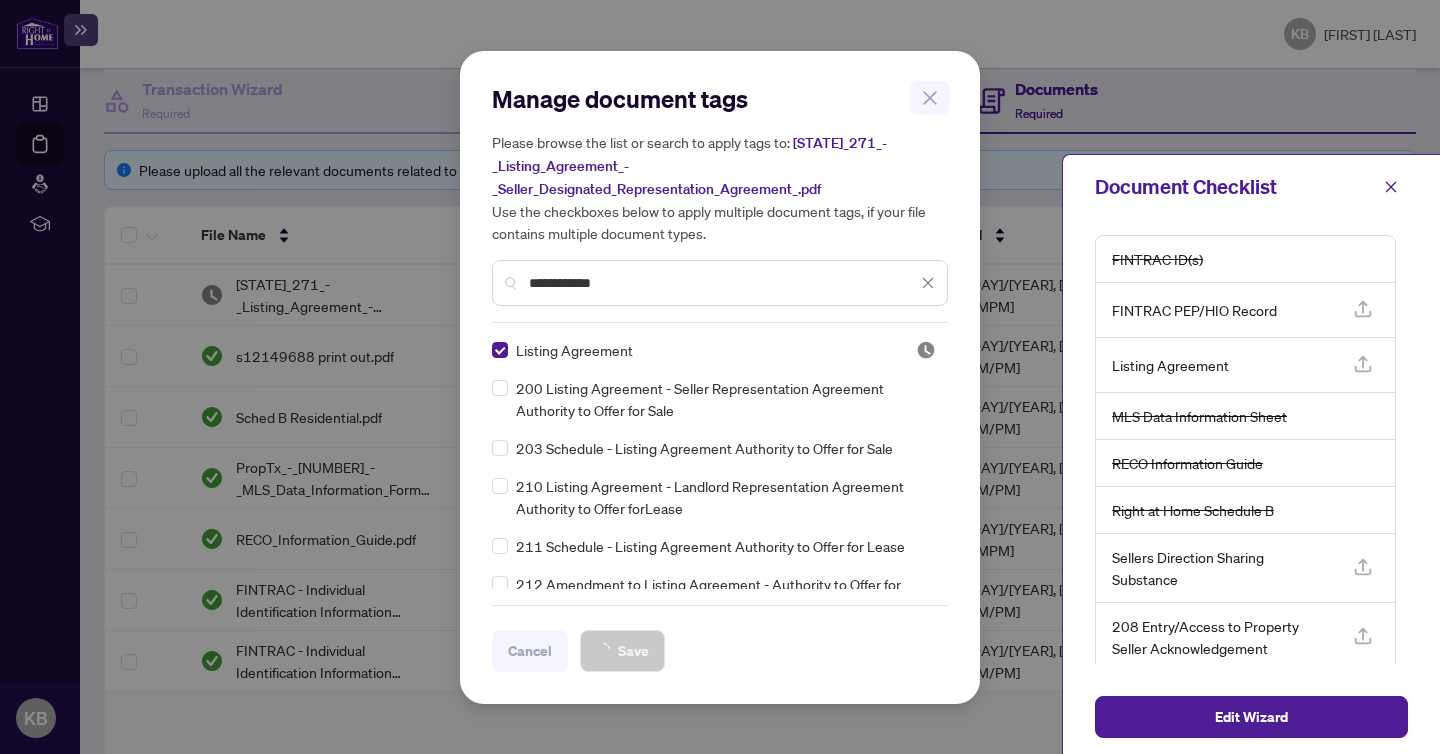 scroll, scrollTop: 0, scrollLeft: 0, axis: both 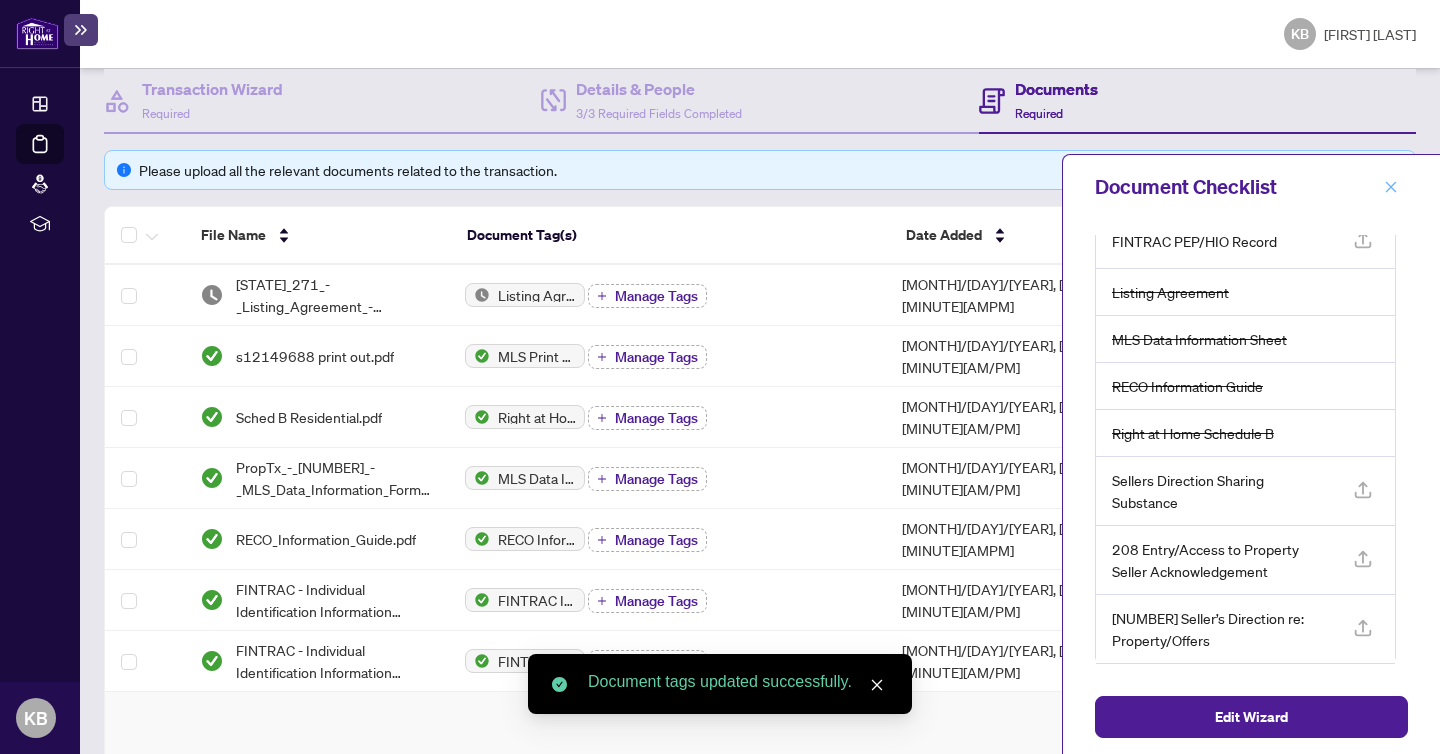 click at bounding box center (1391, 187) 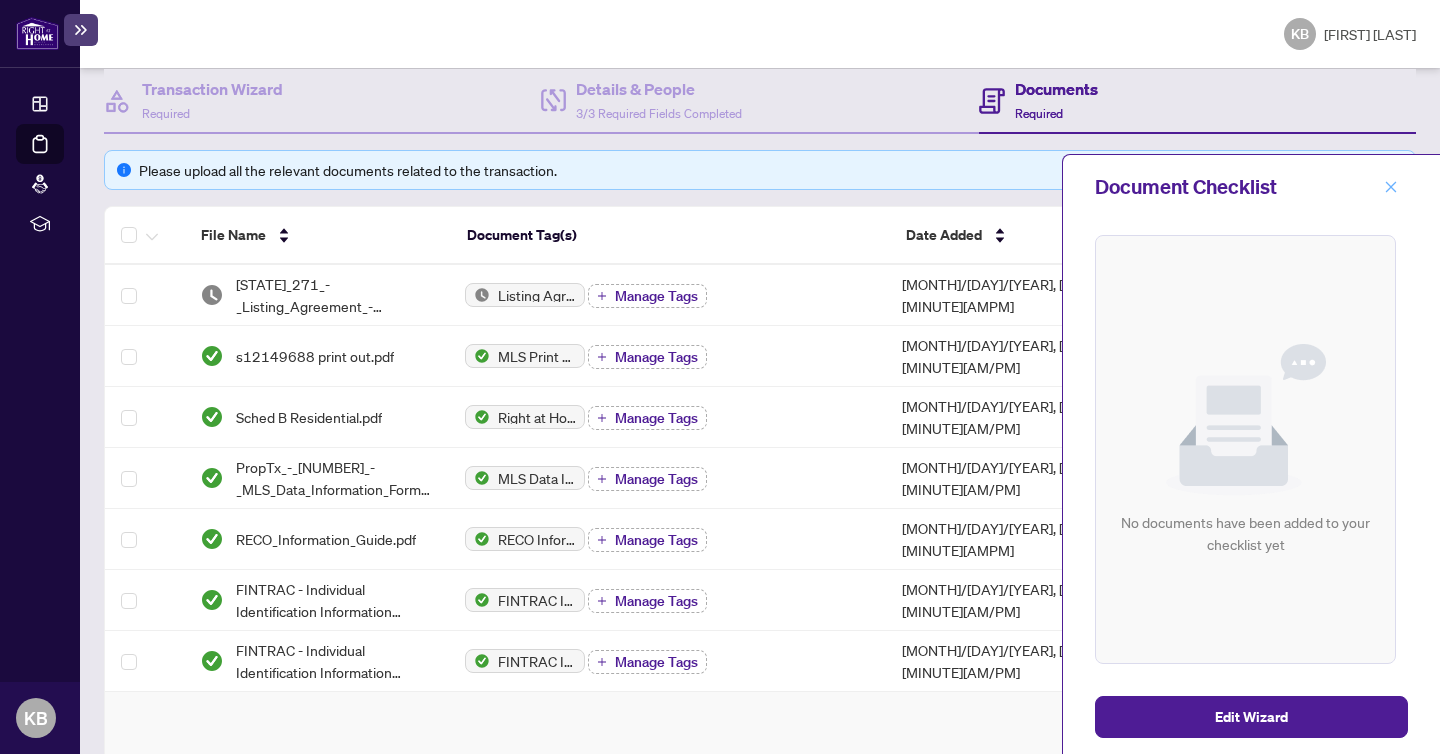 scroll, scrollTop: 0, scrollLeft: 0, axis: both 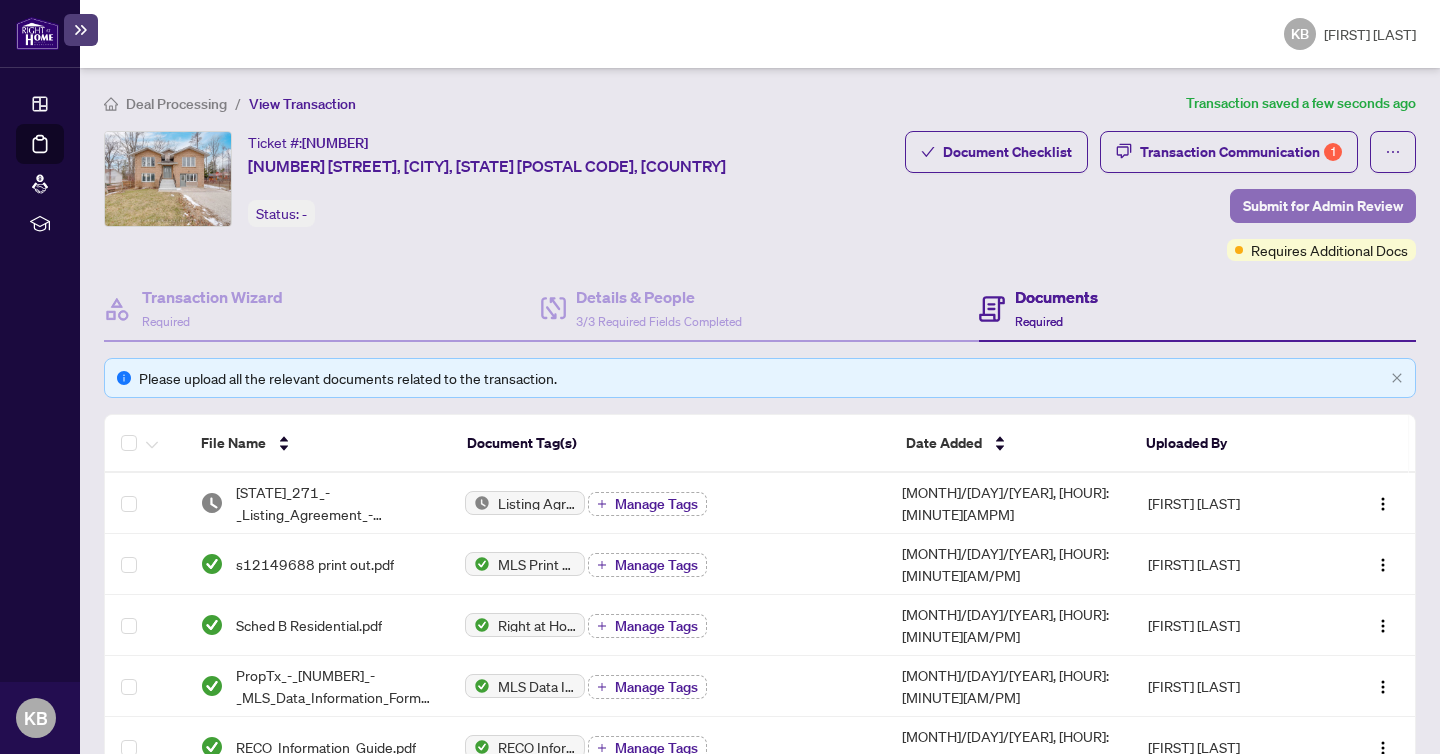 click on "Submit for Admin Review" at bounding box center [1323, 206] 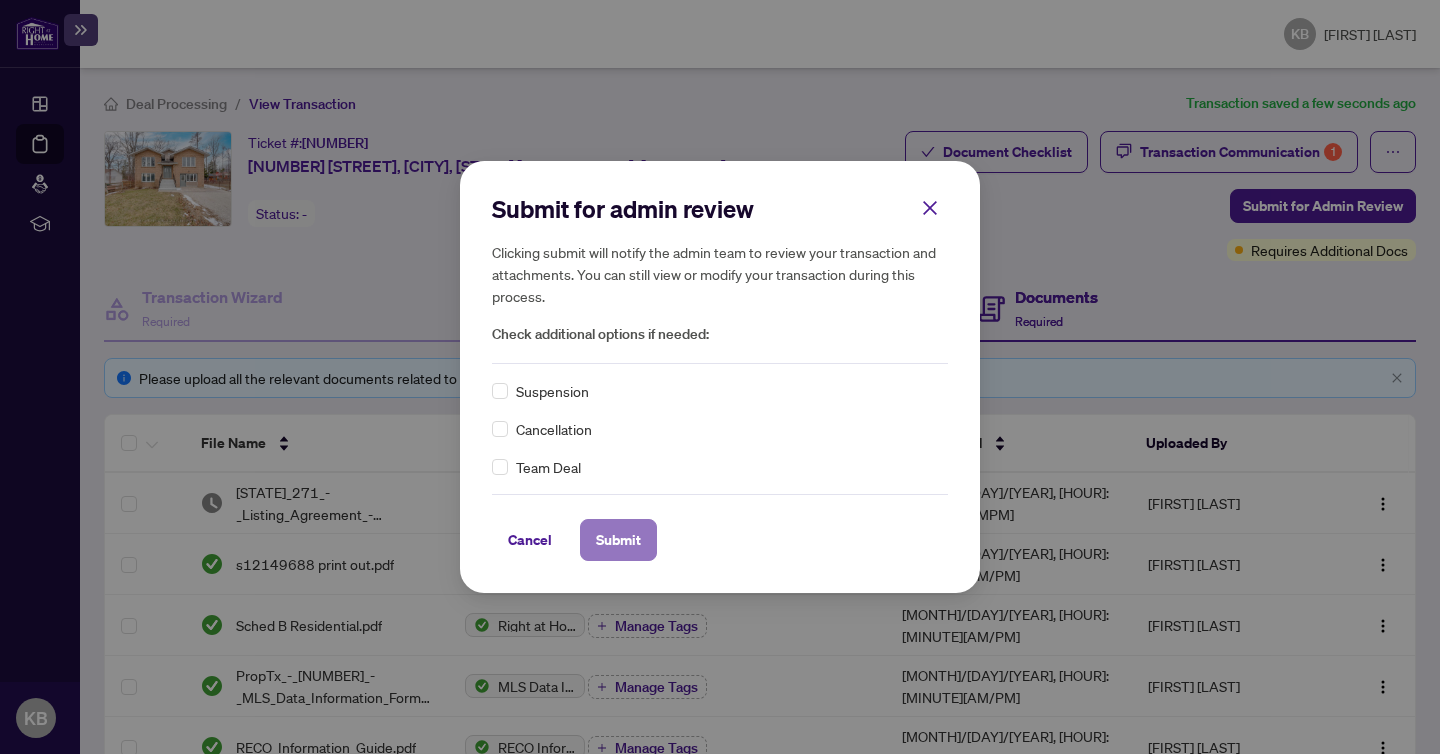 click on "Submit" at bounding box center (0, 0) 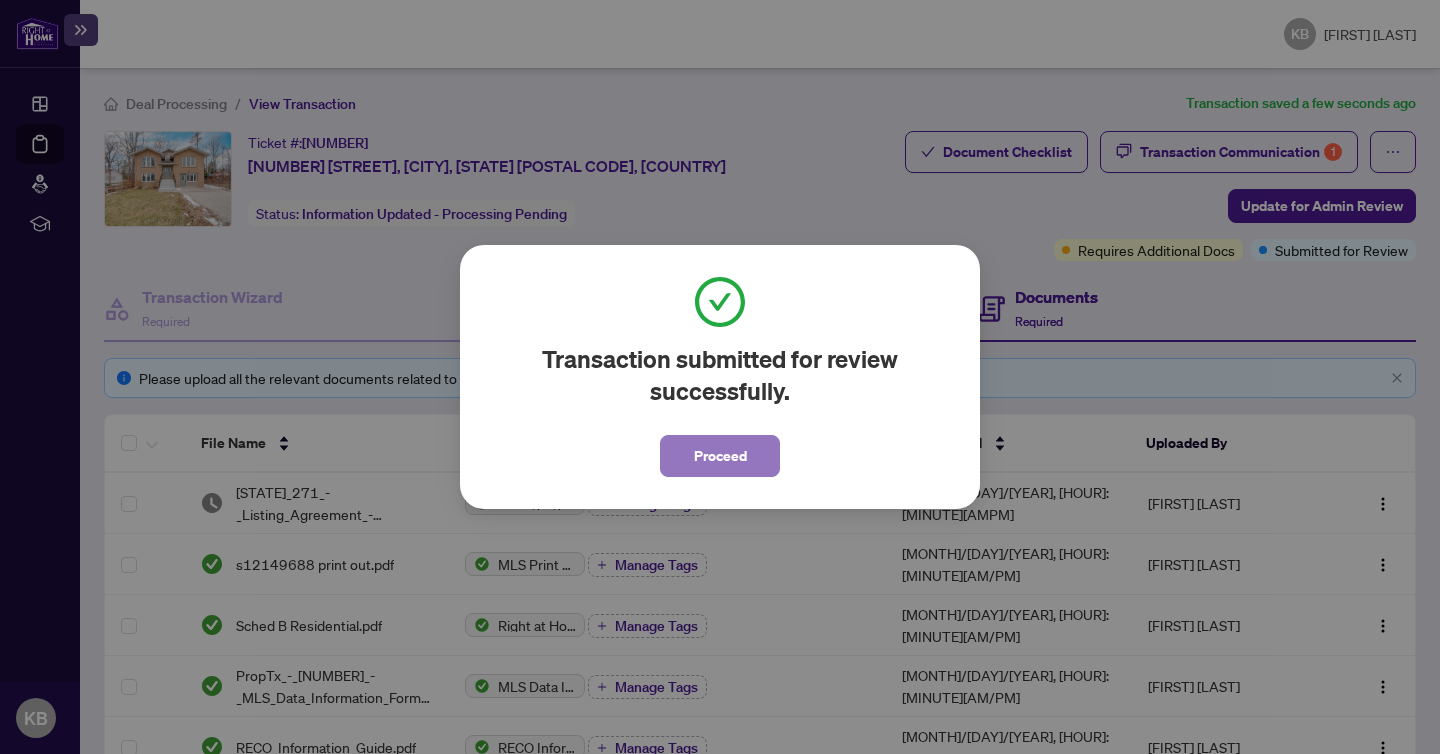 click on "Proceed" at bounding box center (720, 456) 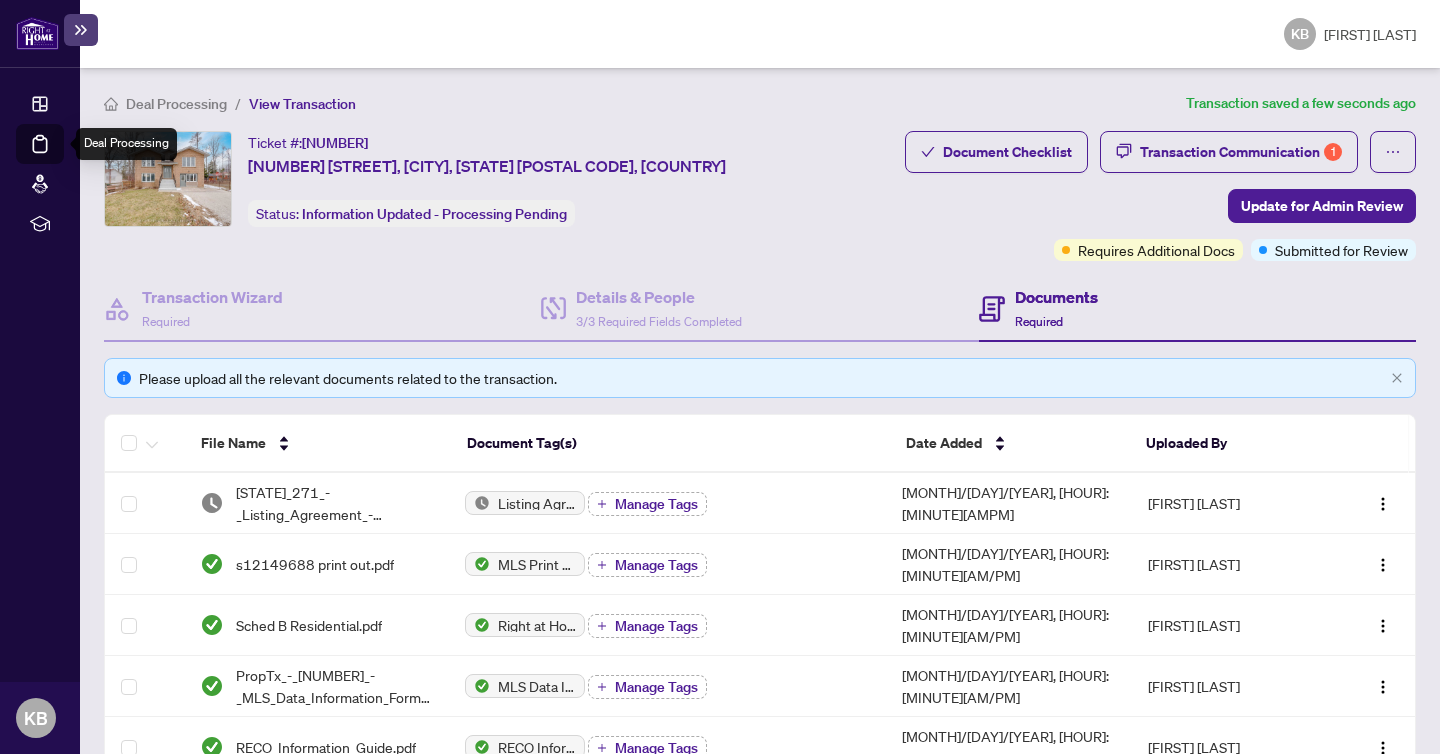 click on "Deal Processing" at bounding box center (63, 158) 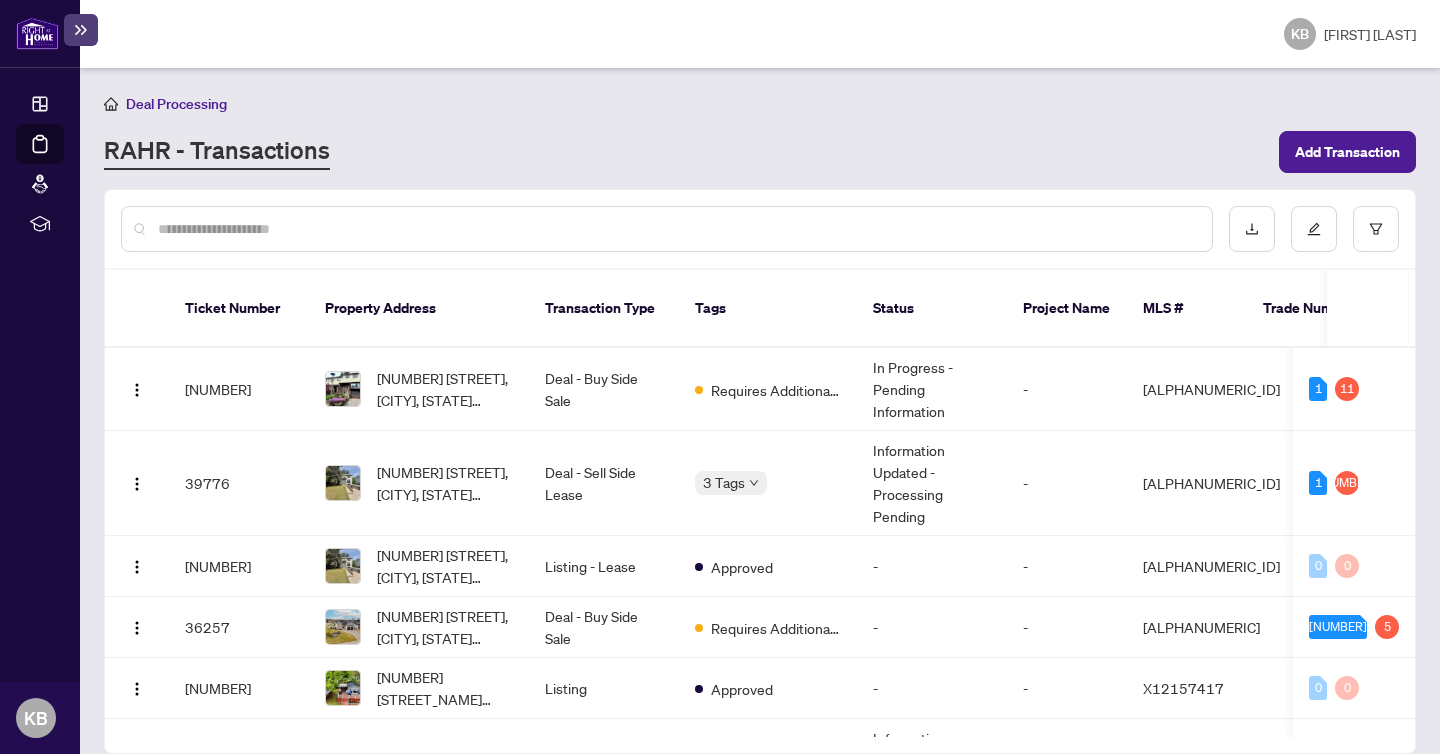 scroll, scrollTop: 1, scrollLeft: 0, axis: vertical 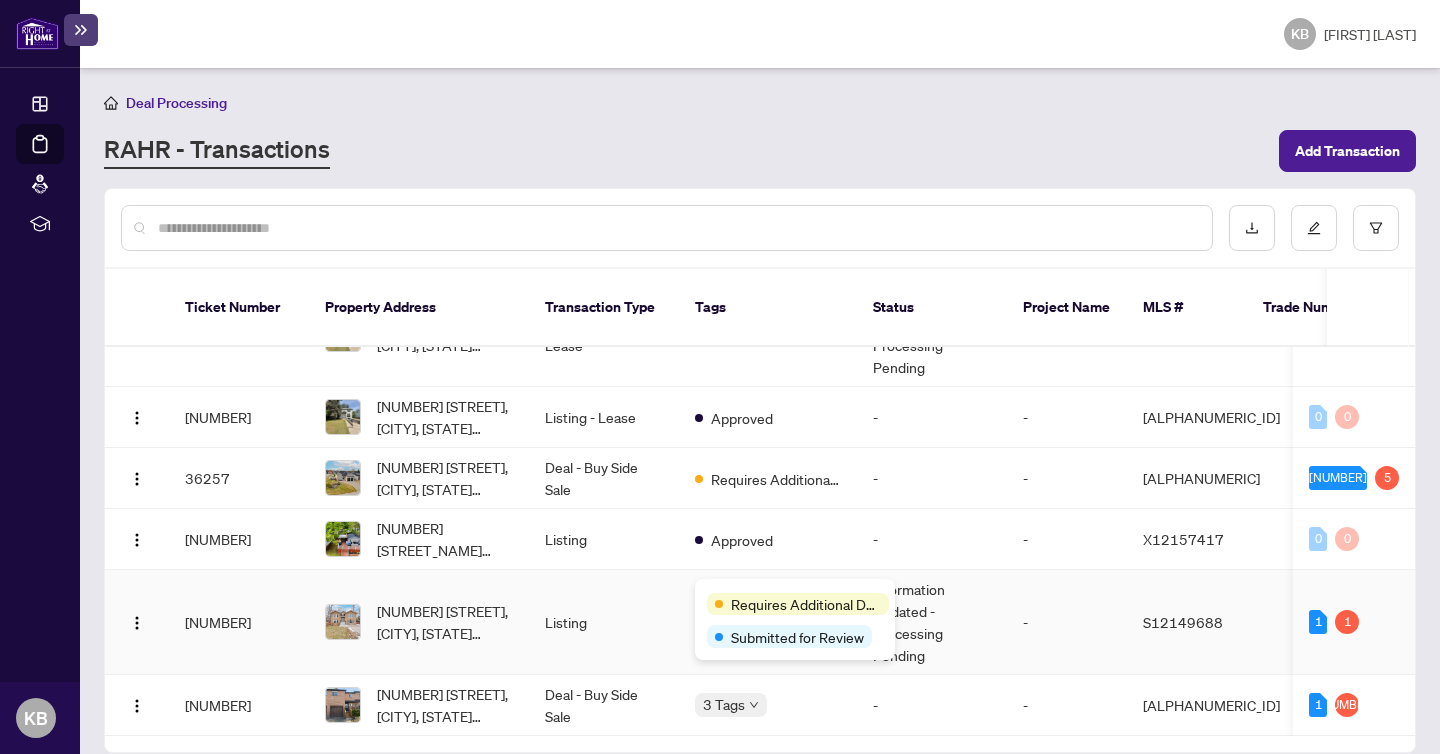 click on "Requires Additional Docs" at bounding box center [806, 604] 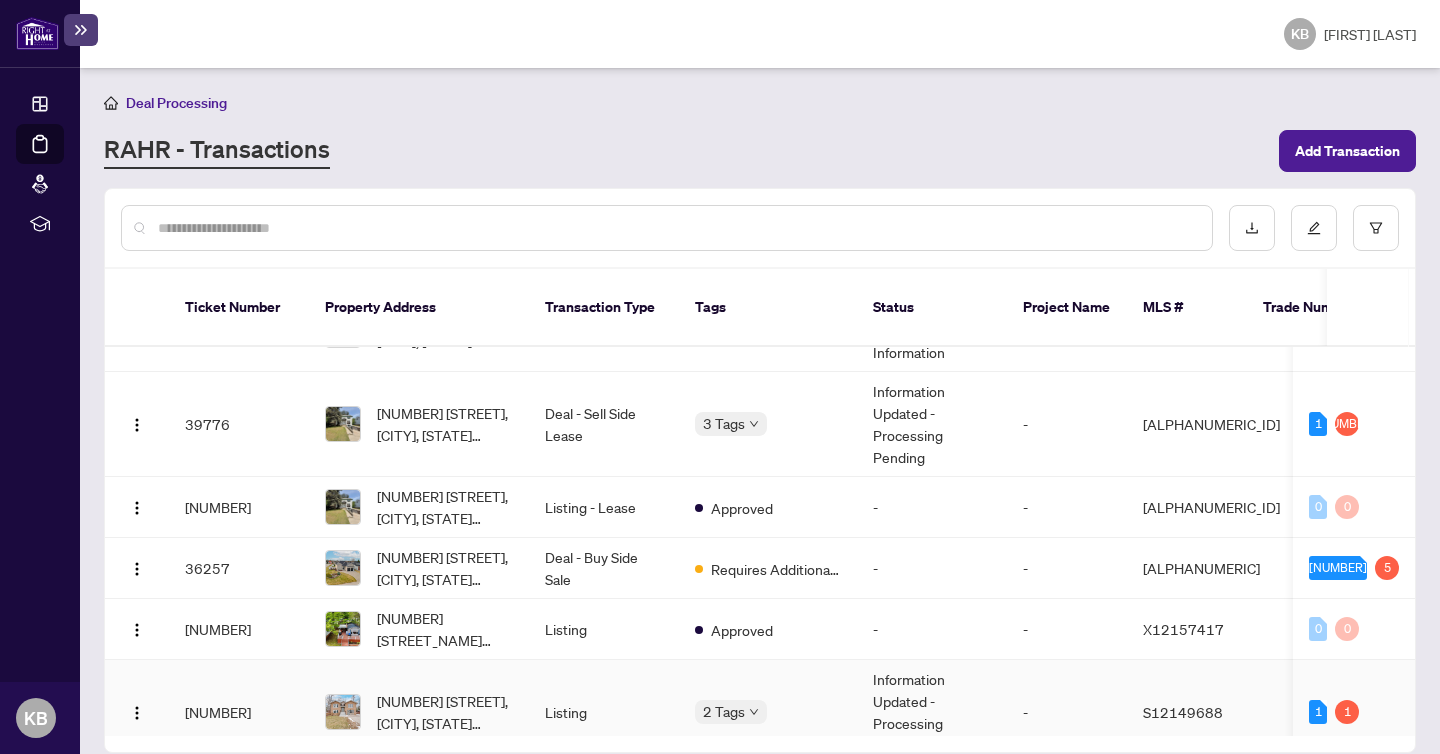 scroll, scrollTop: 32, scrollLeft: 0, axis: vertical 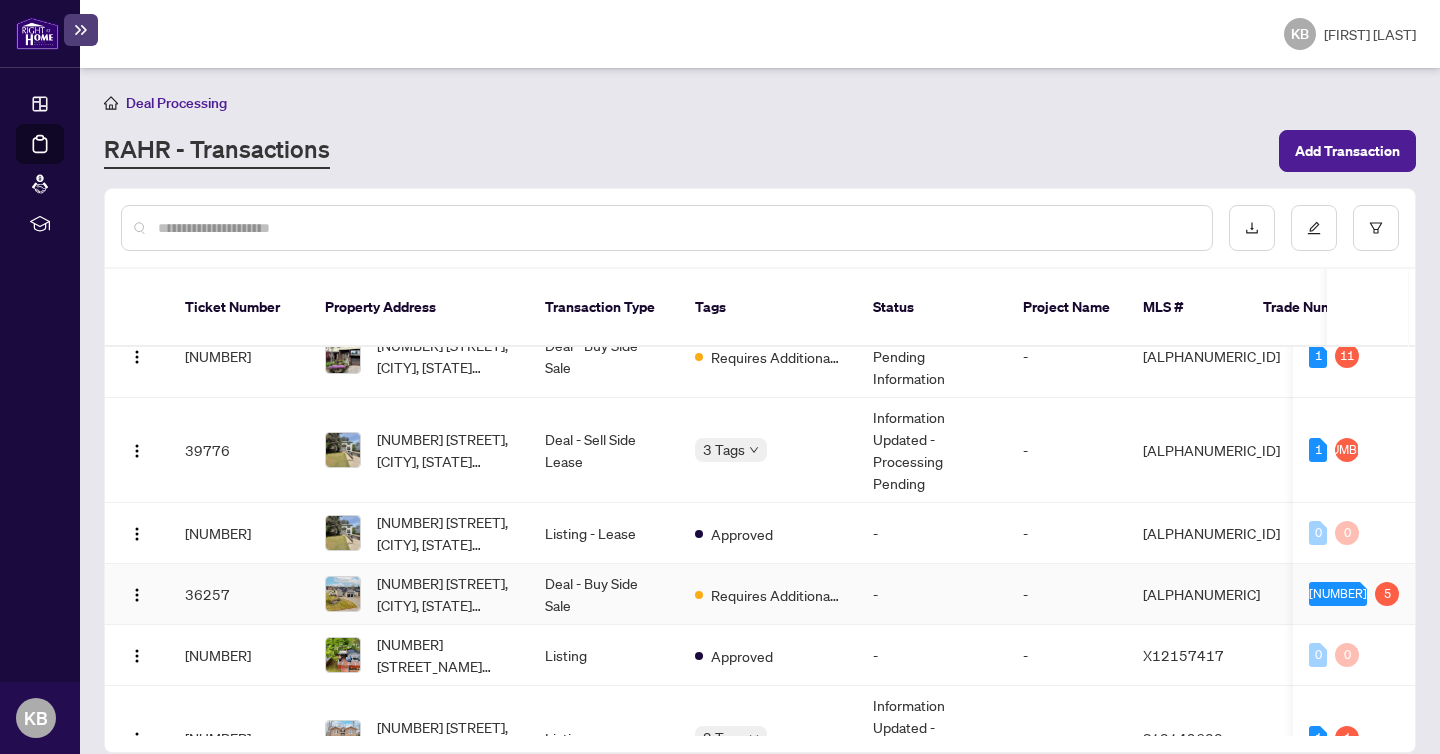 click on "-" at bounding box center [932, 594] 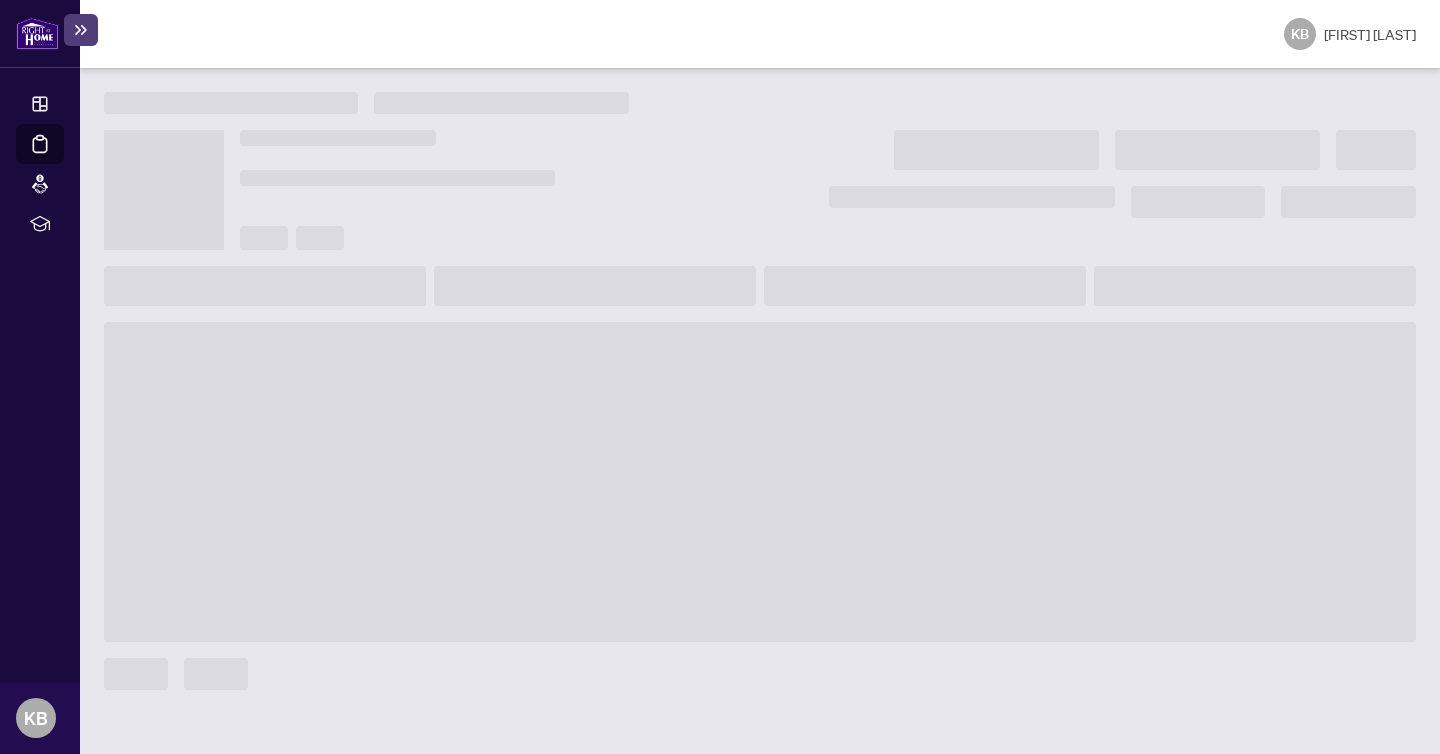 scroll, scrollTop: 0, scrollLeft: 0, axis: both 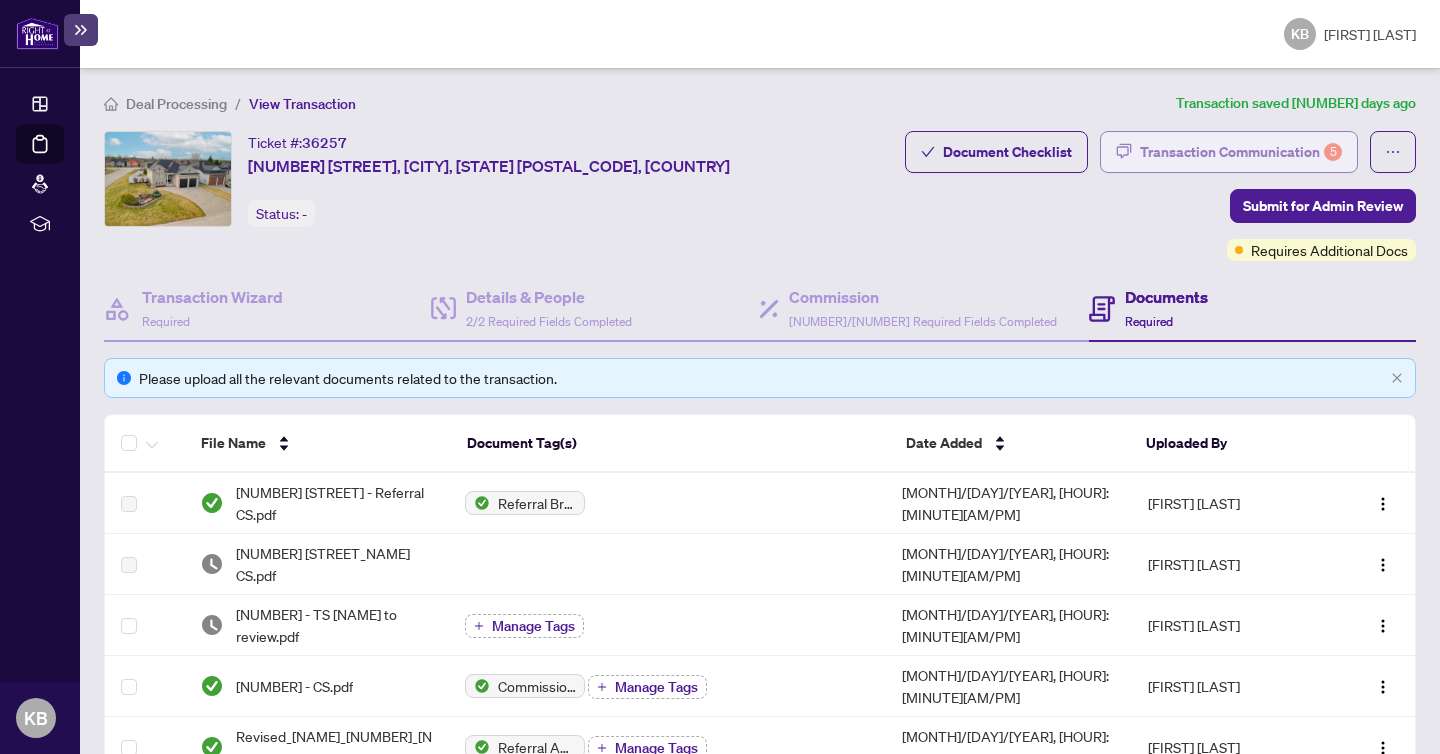 click on "Transaction Communication [NUMBER]" at bounding box center (1241, 152) 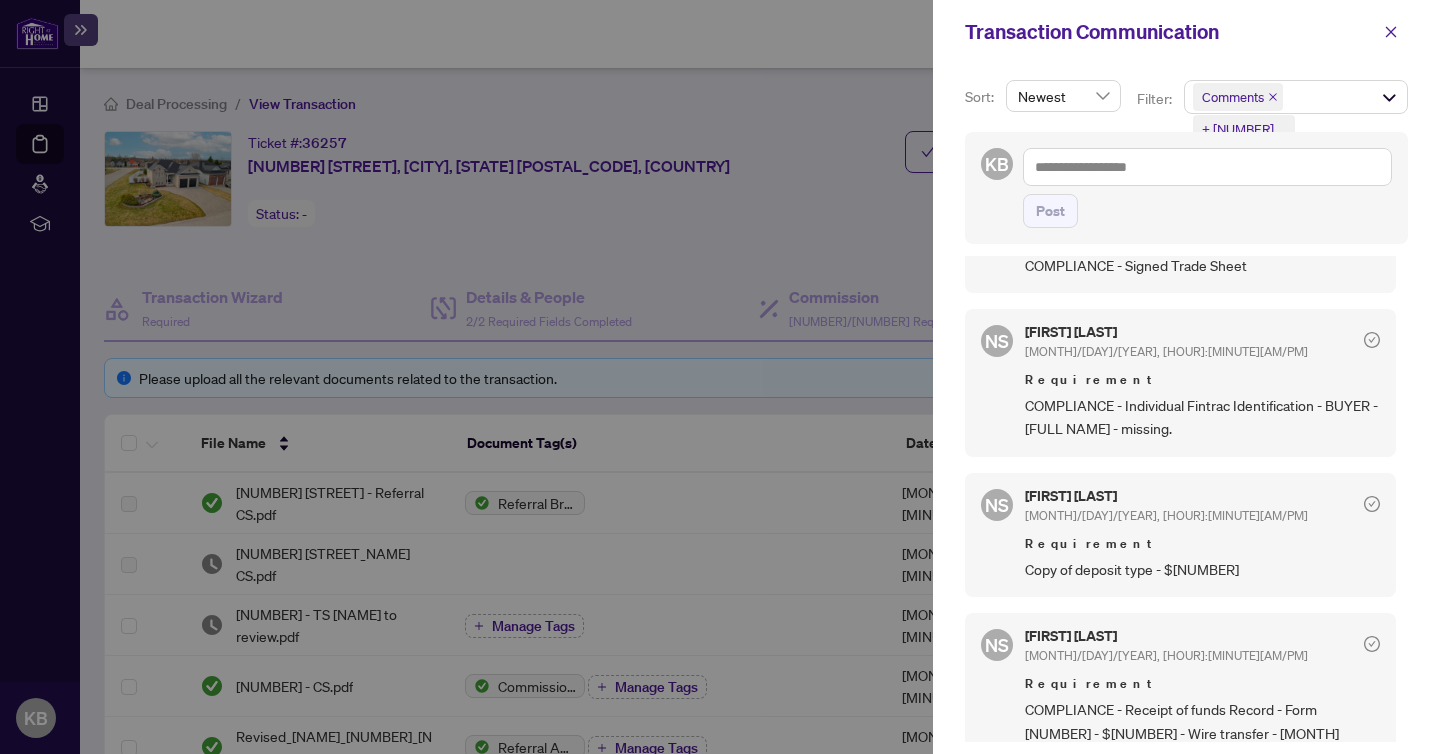 scroll, scrollTop: 277, scrollLeft: 0, axis: vertical 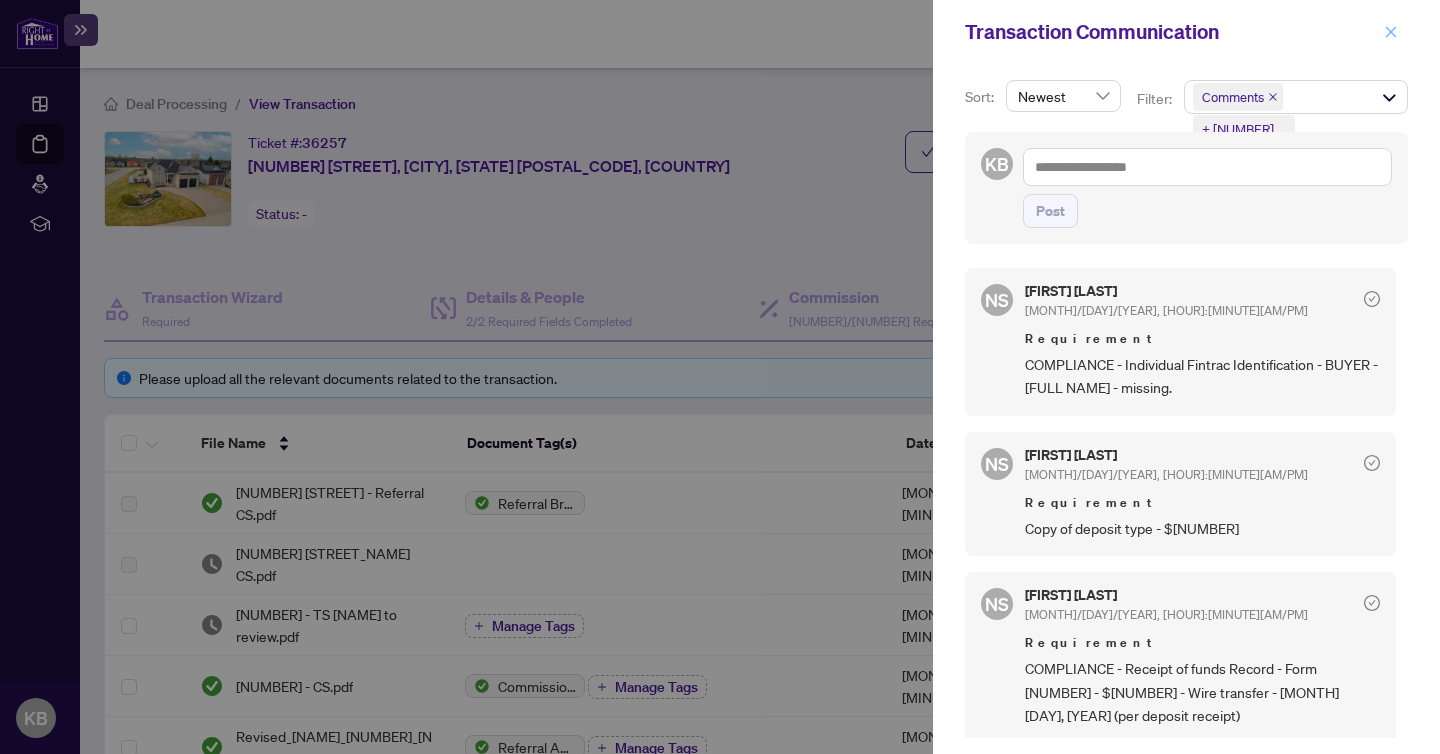 click at bounding box center (1391, 32) 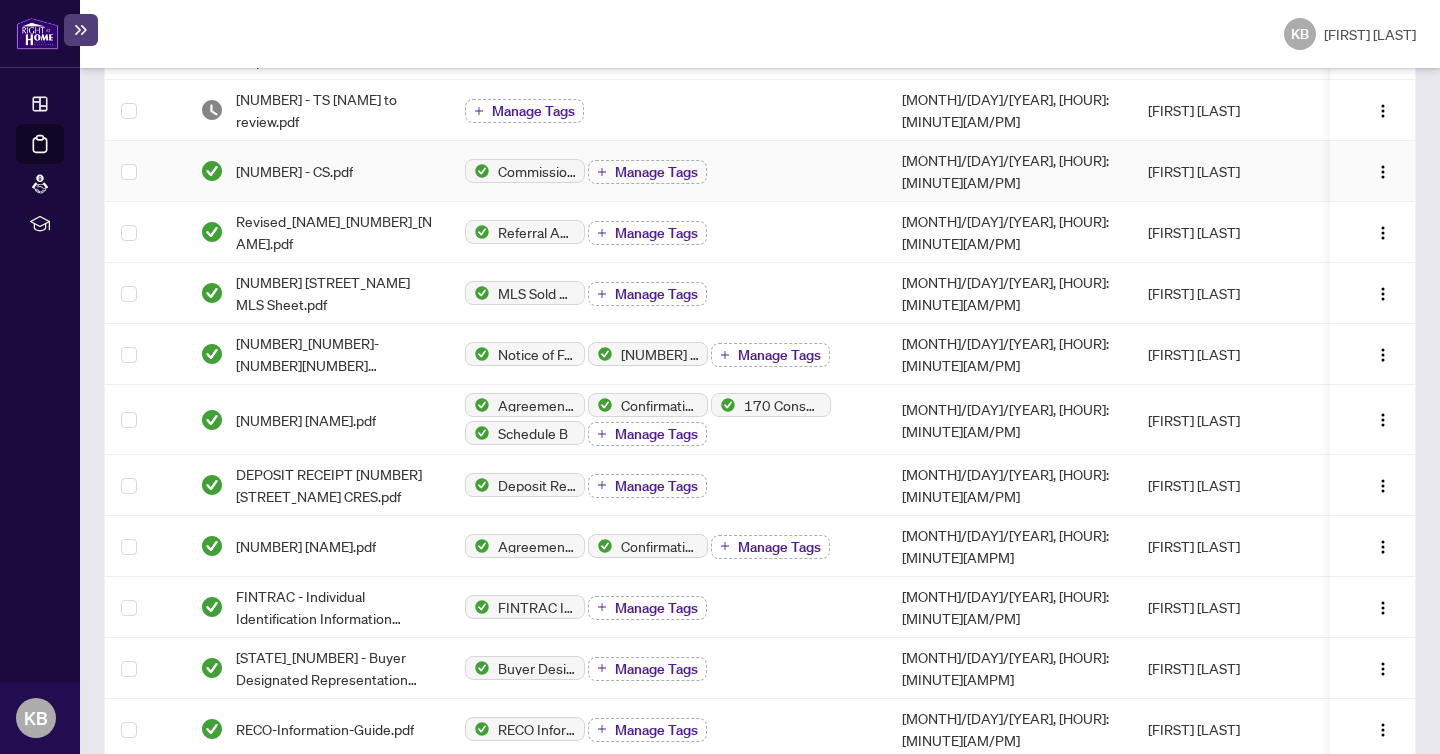 scroll, scrollTop: 521, scrollLeft: 0, axis: vertical 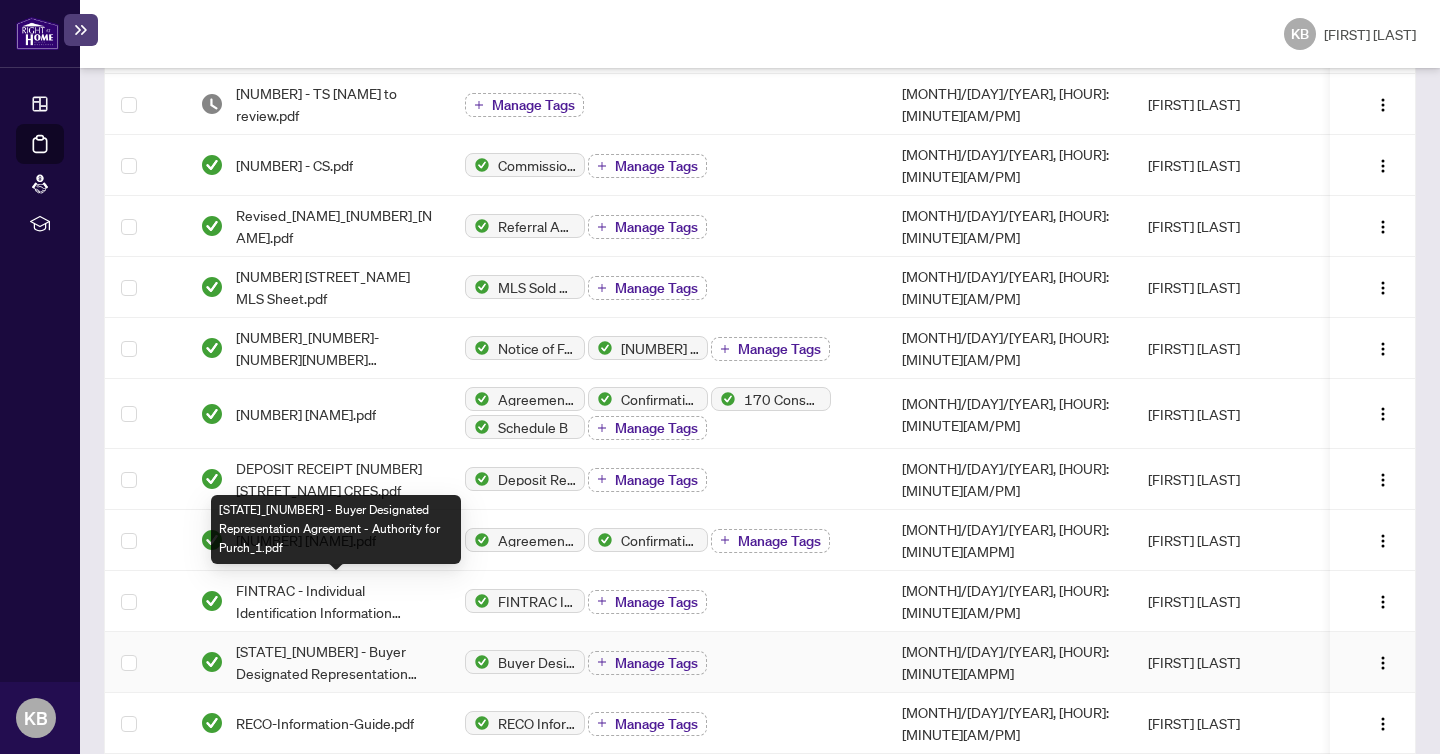 click on "[STATE]_[NUMBER] - Buyer Designated Representation Agreement - Authority for Purch_1.pdf" at bounding box center [334, 662] 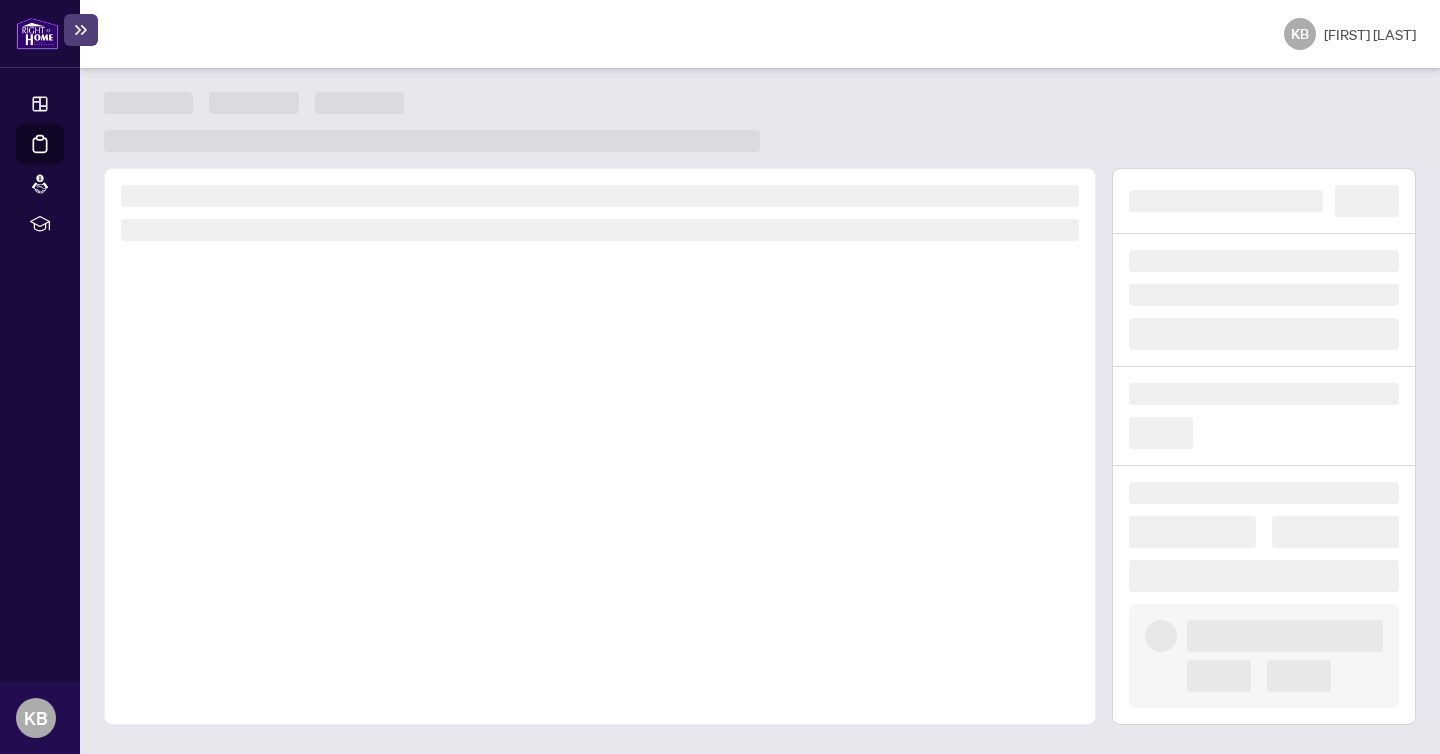 scroll, scrollTop: 0, scrollLeft: 0, axis: both 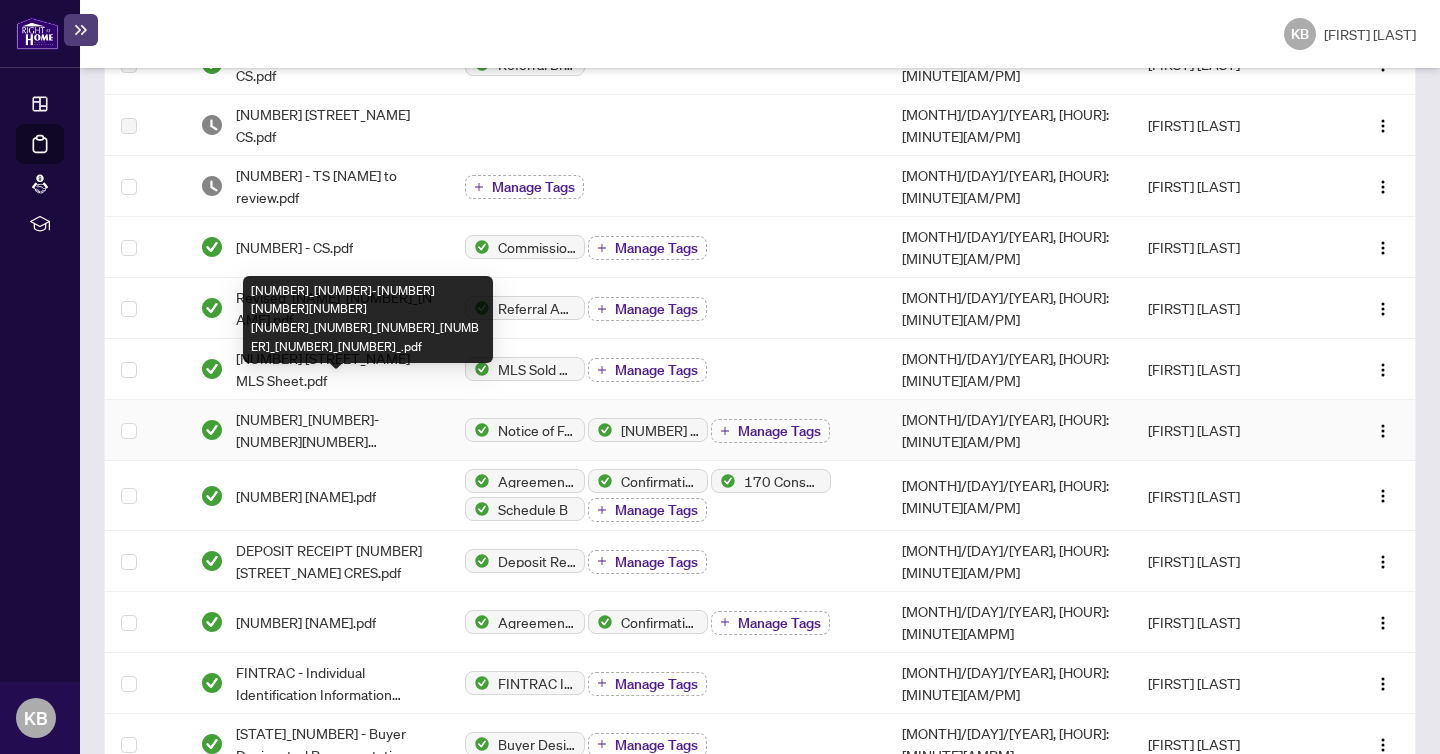 click on "[NUMBER]_[NUMBER]-[NUMBER][NUMBER][NUMBER][NUMBER]_[NUMBER]_[NUMBER]_[NUMBER]_[NUMBER]_[NUMBER]_.pdf" at bounding box center (334, 430) 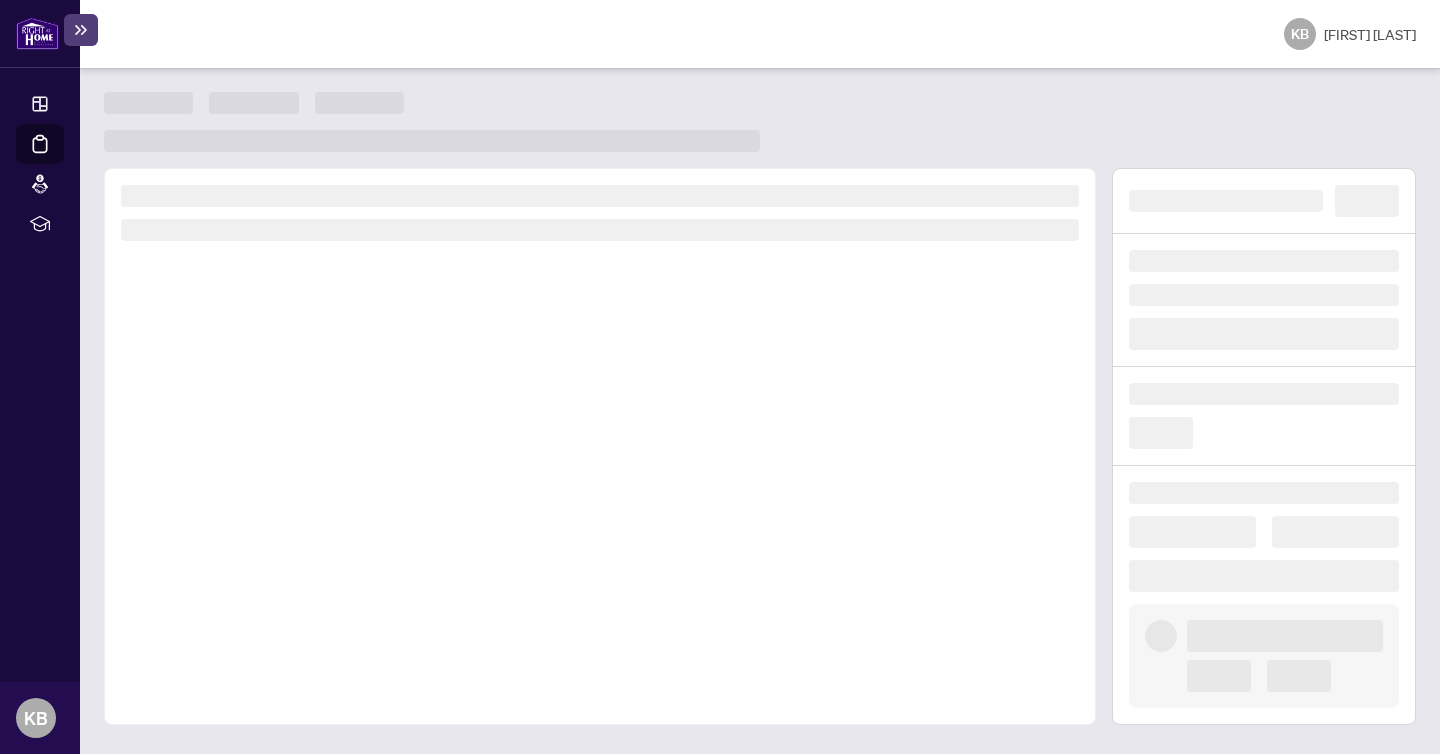 scroll, scrollTop: 0, scrollLeft: 0, axis: both 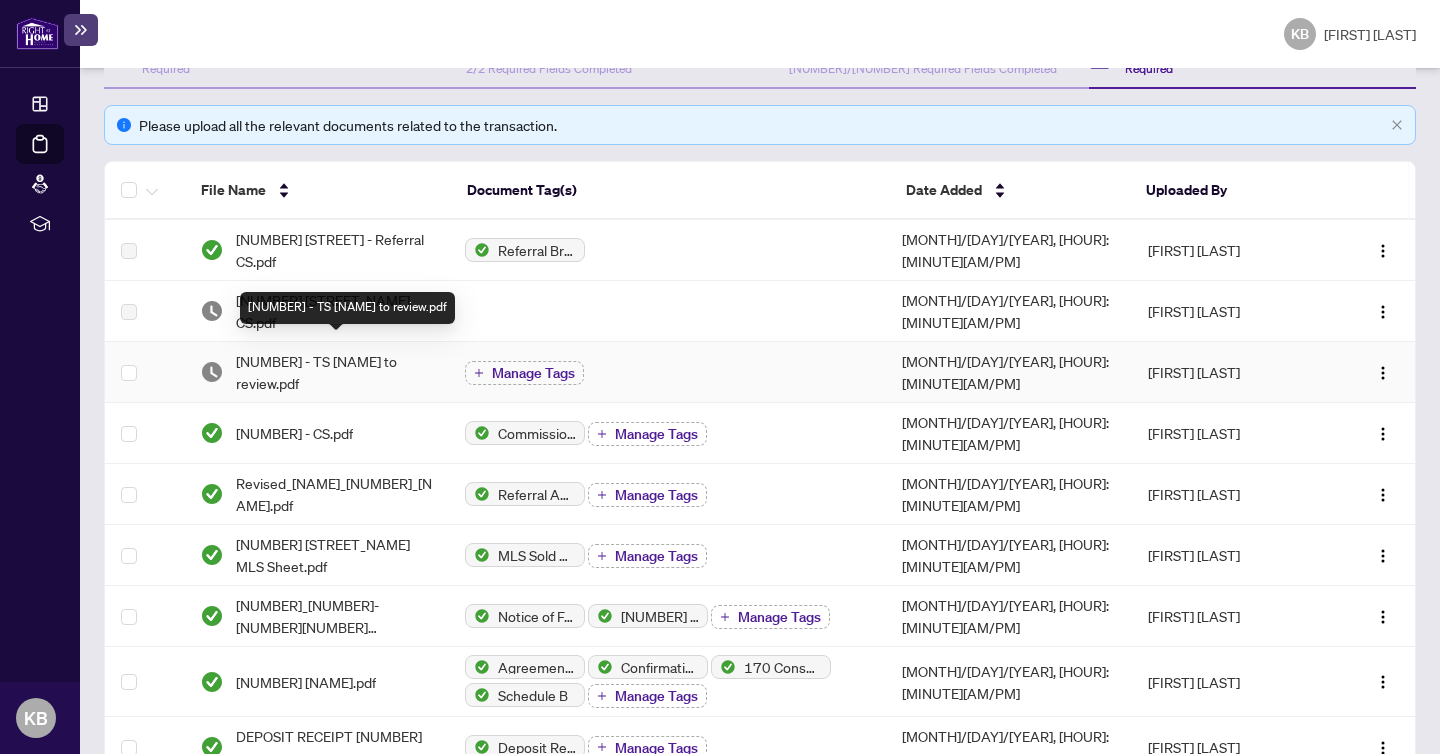 click on "[NUMBER] - TS [NAME] to review.pdf" at bounding box center [334, 372] 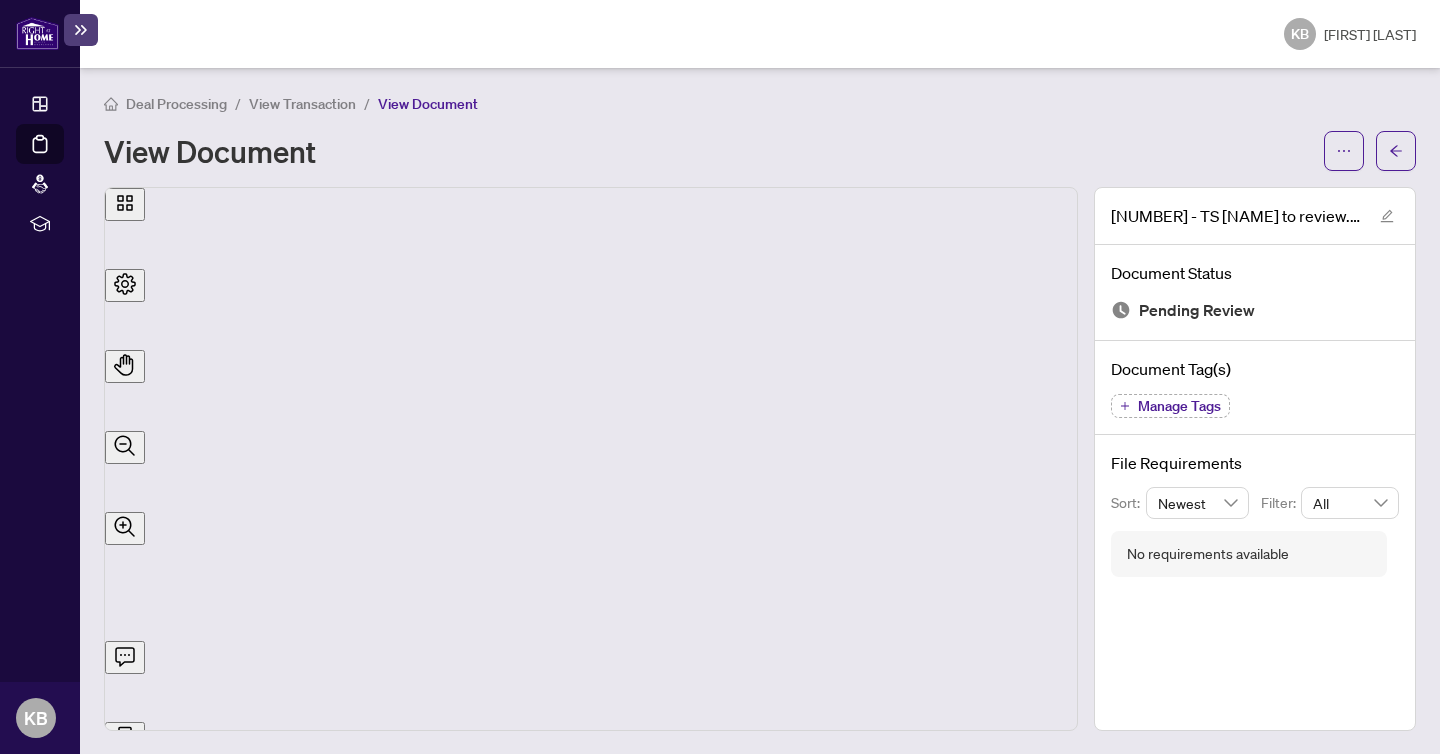 scroll, scrollTop: 0, scrollLeft: 0, axis: both 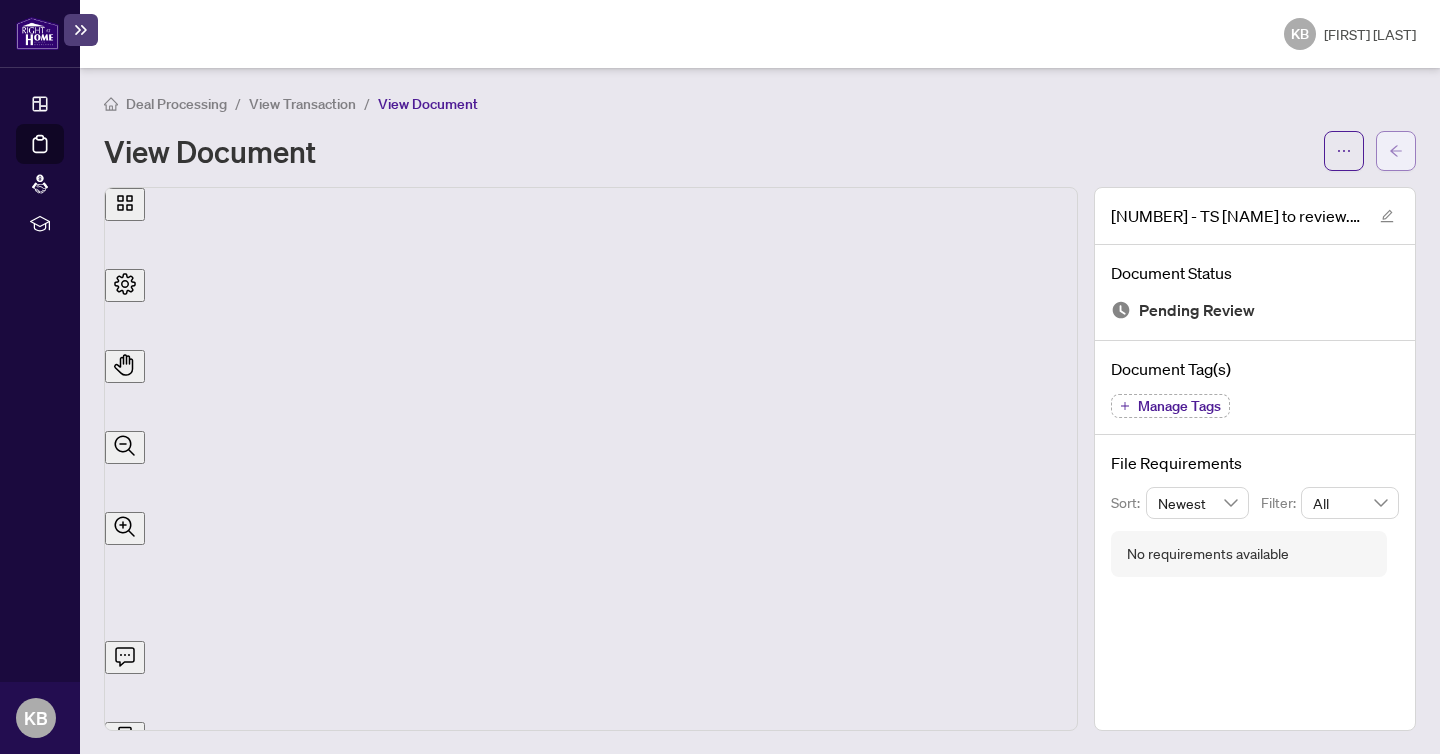 click at bounding box center [1396, 150] 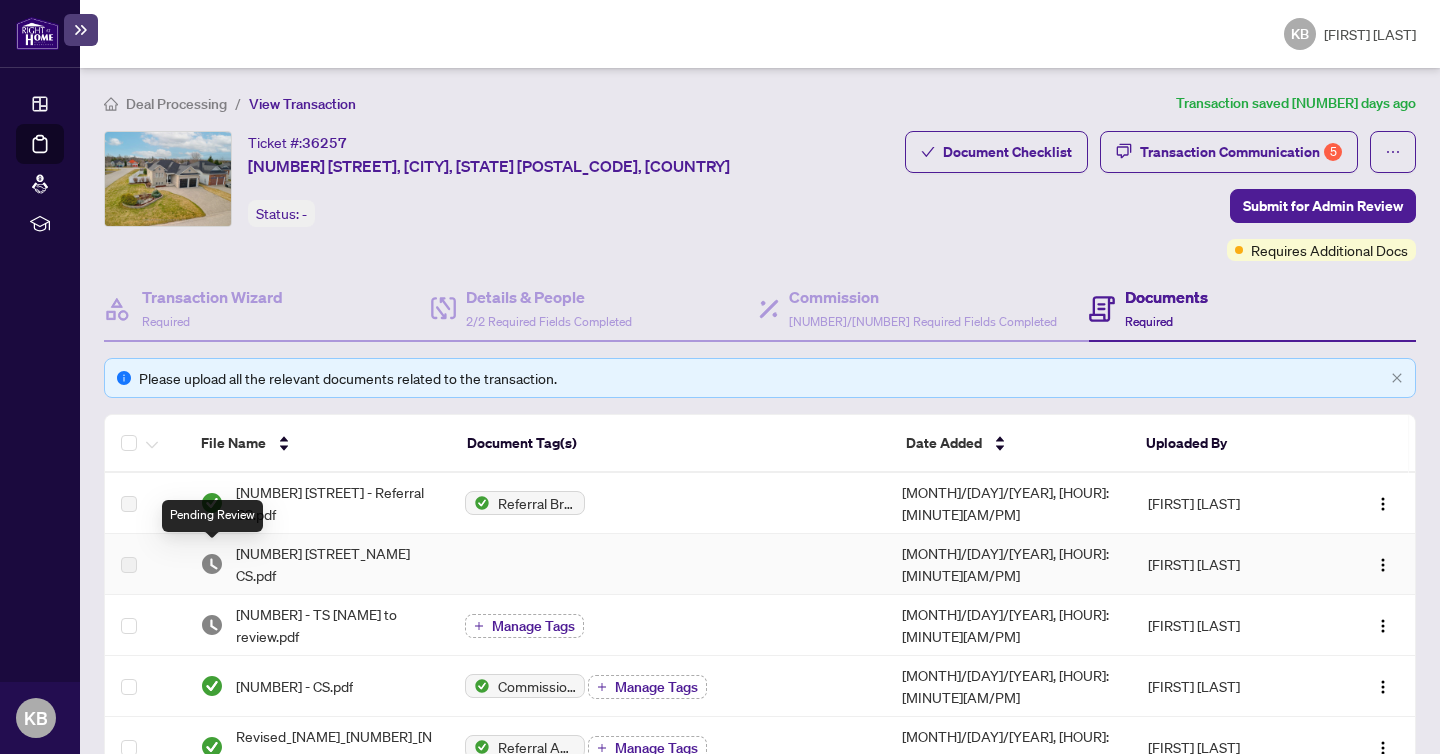 click at bounding box center [212, 564] 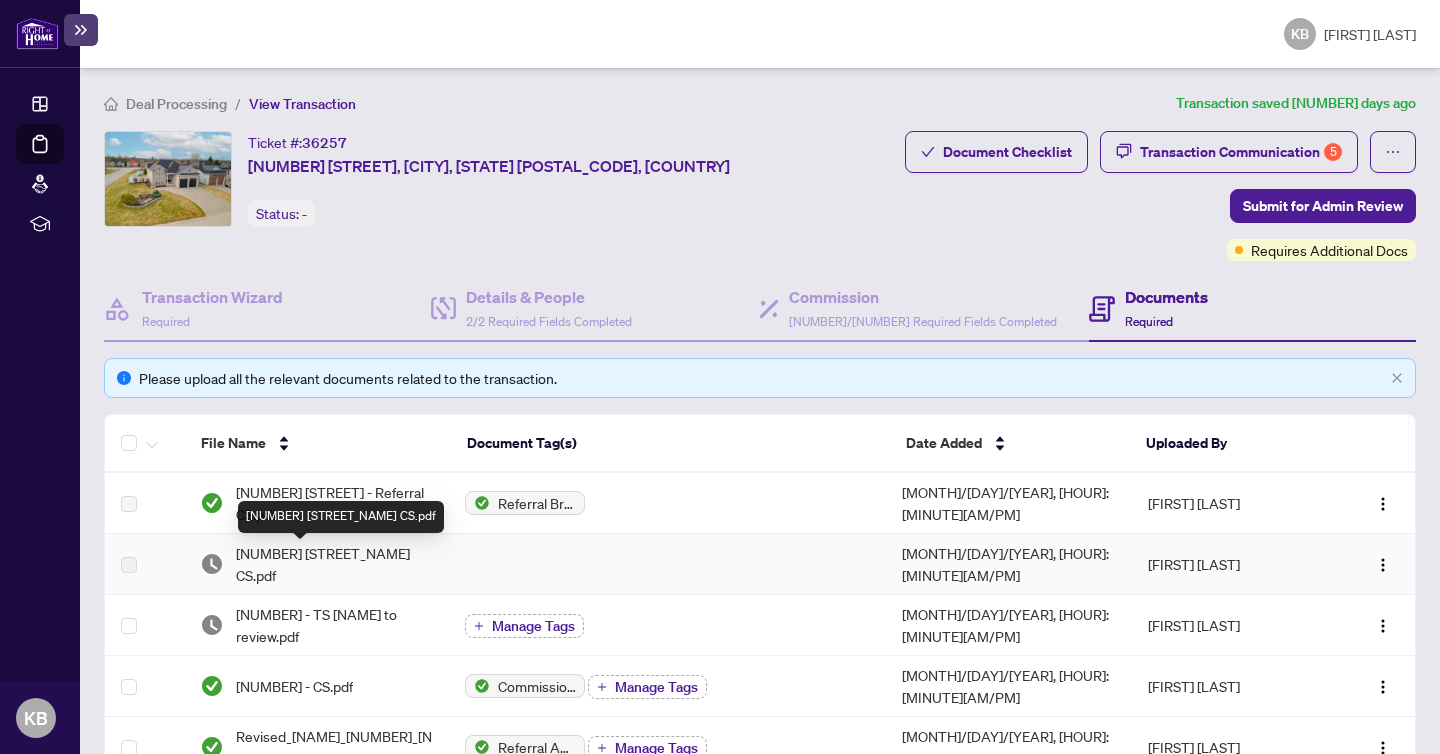 click on "[NUMBER] [STREET_NAME] CS.pdf" at bounding box center (334, 564) 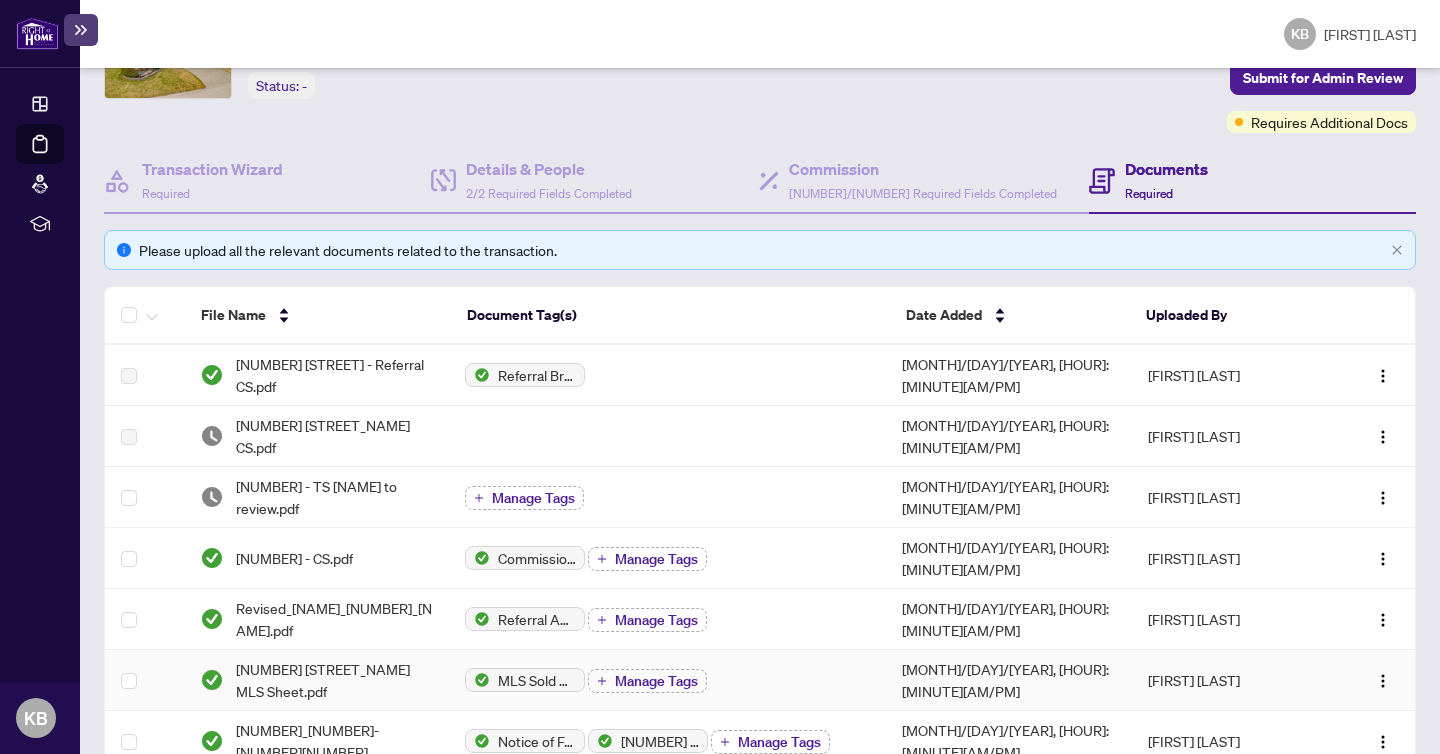 scroll, scrollTop: 129, scrollLeft: 0, axis: vertical 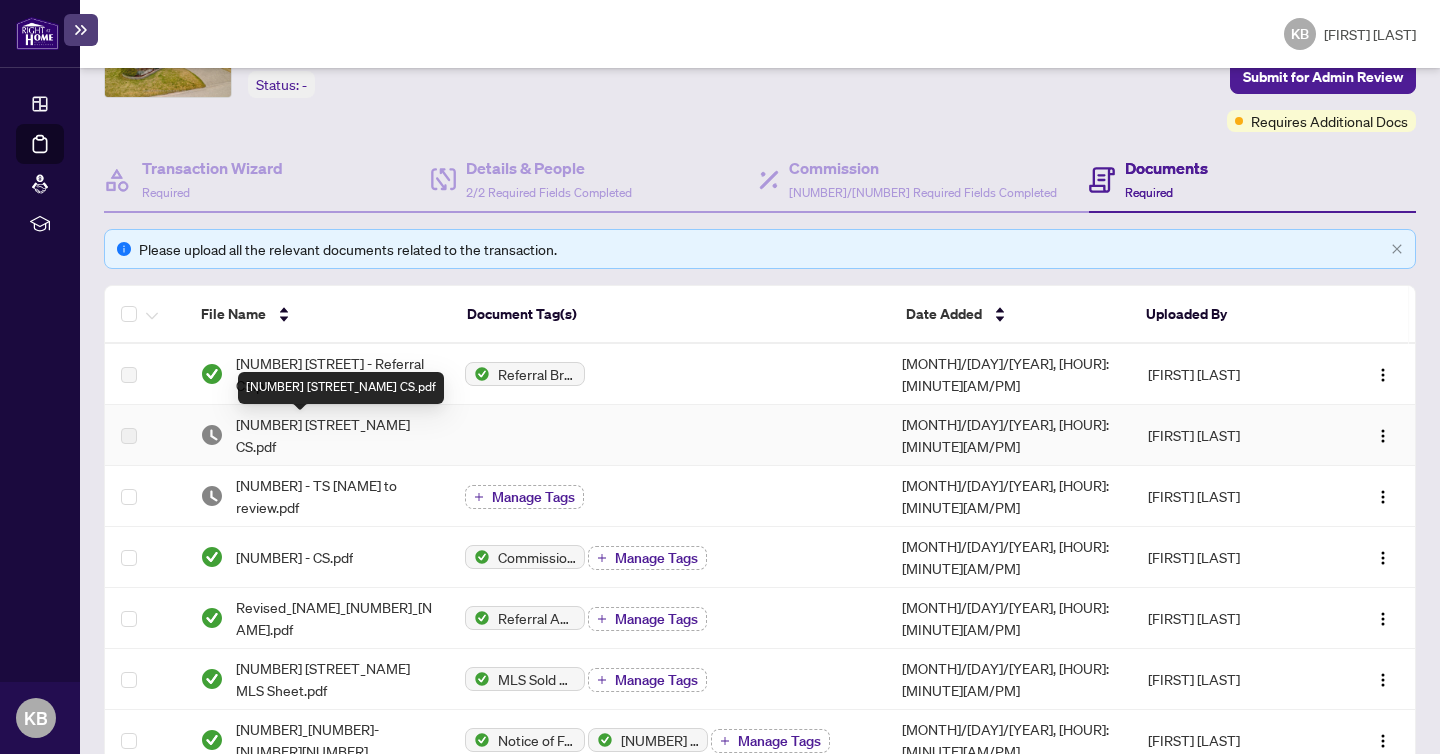 click on "[NUMBER] [STREET_NAME] CS.pdf" at bounding box center (334, 435) 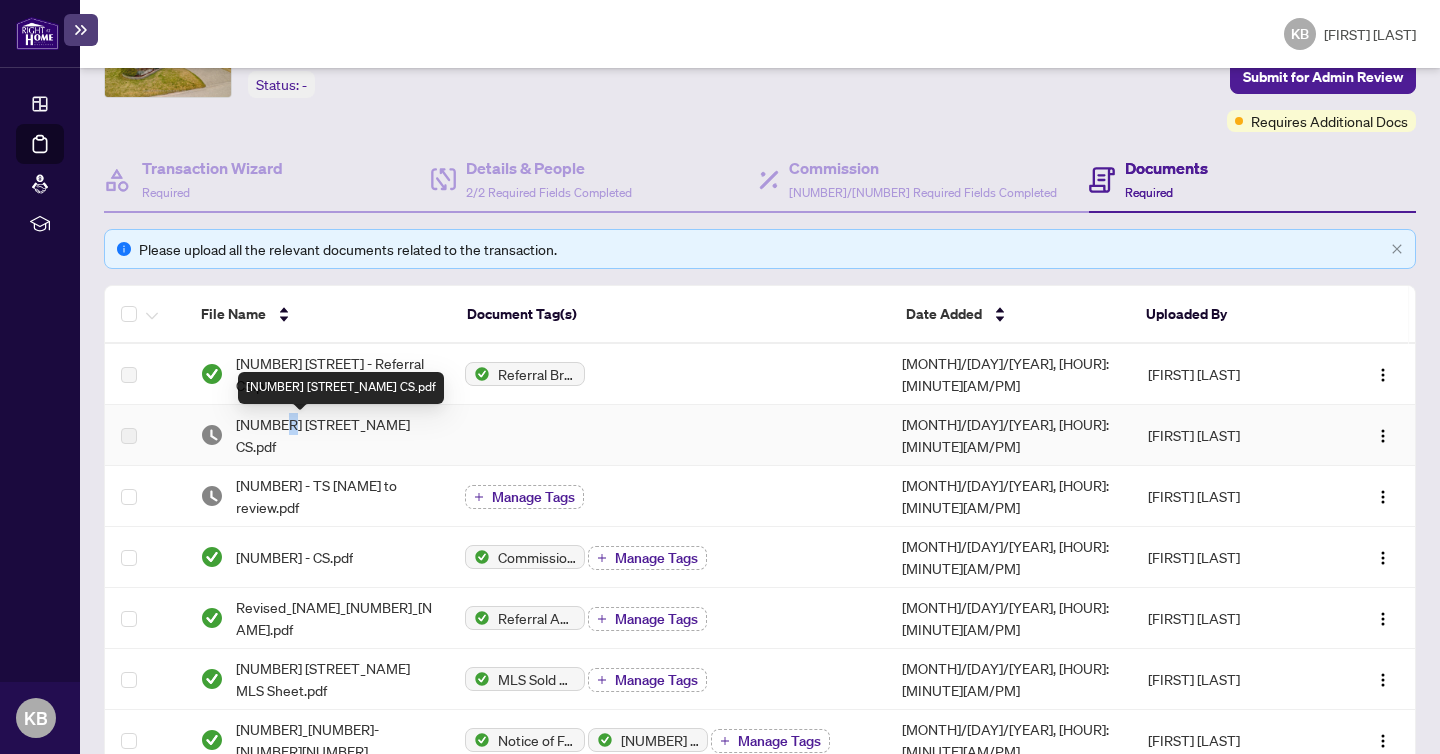 click on "[NUMBER] [STREET_NAME] CS.pdf" at bounding box center [334, 435] 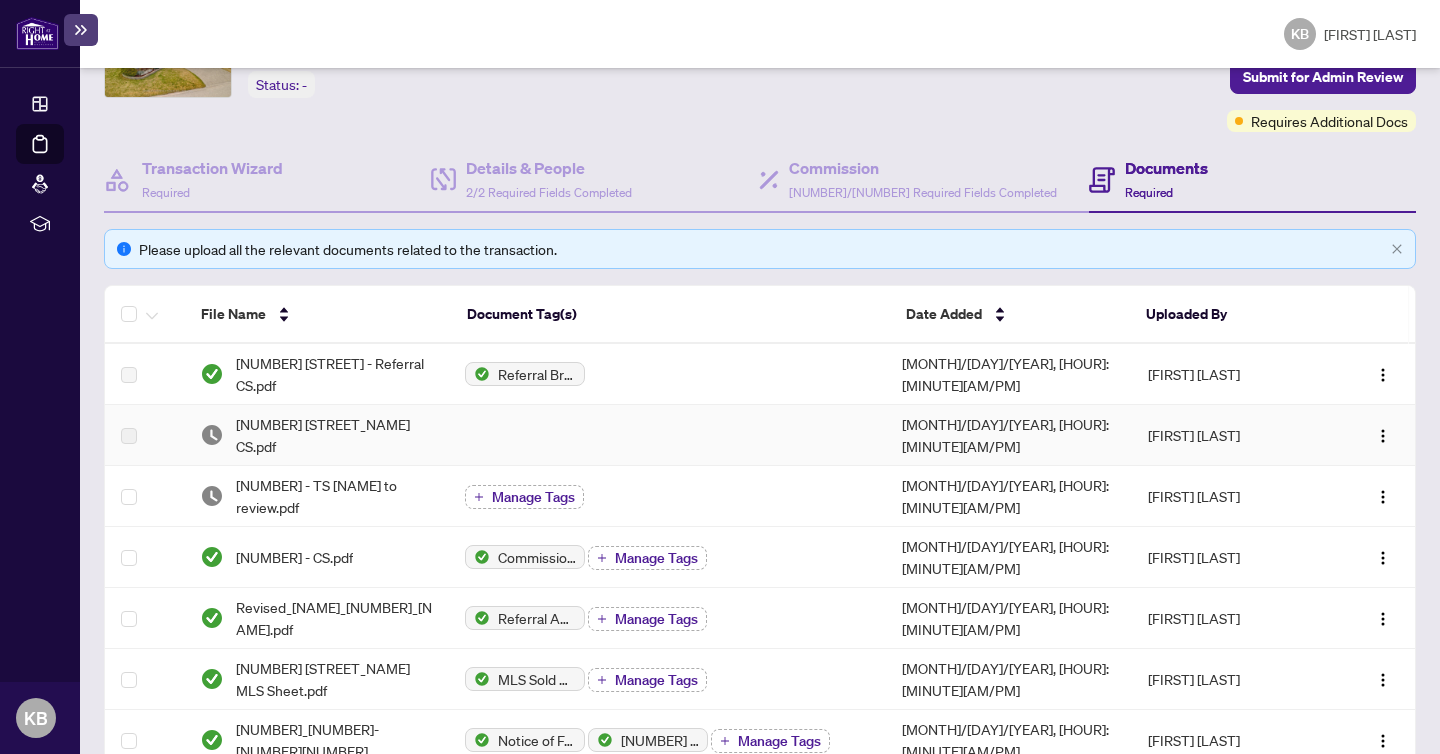 click on "[NUMBER] [STREET_NAME] CS.pdf" at bounding box center [316, 435] 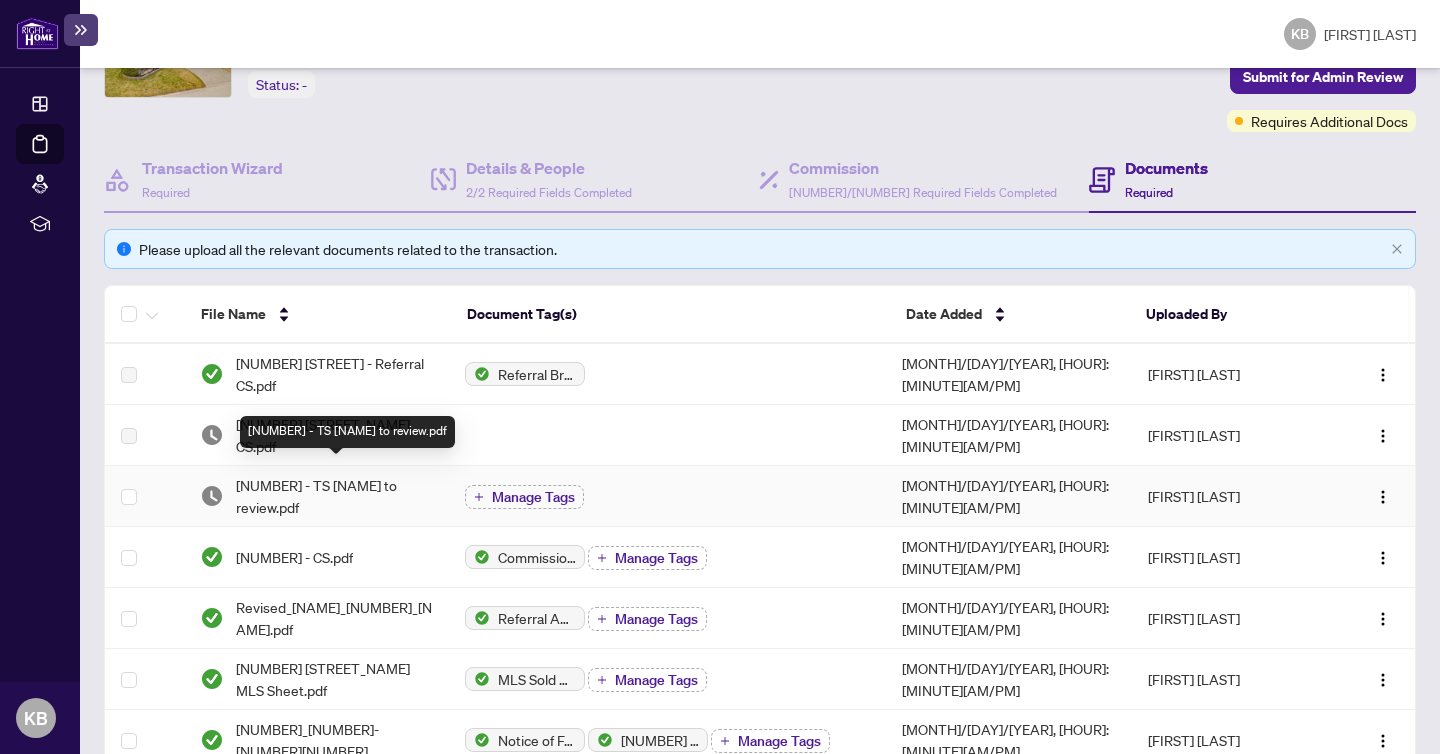 click on "[NUMBER] - TS [NAME] to review.pdf" at bounding box center (334, 496) 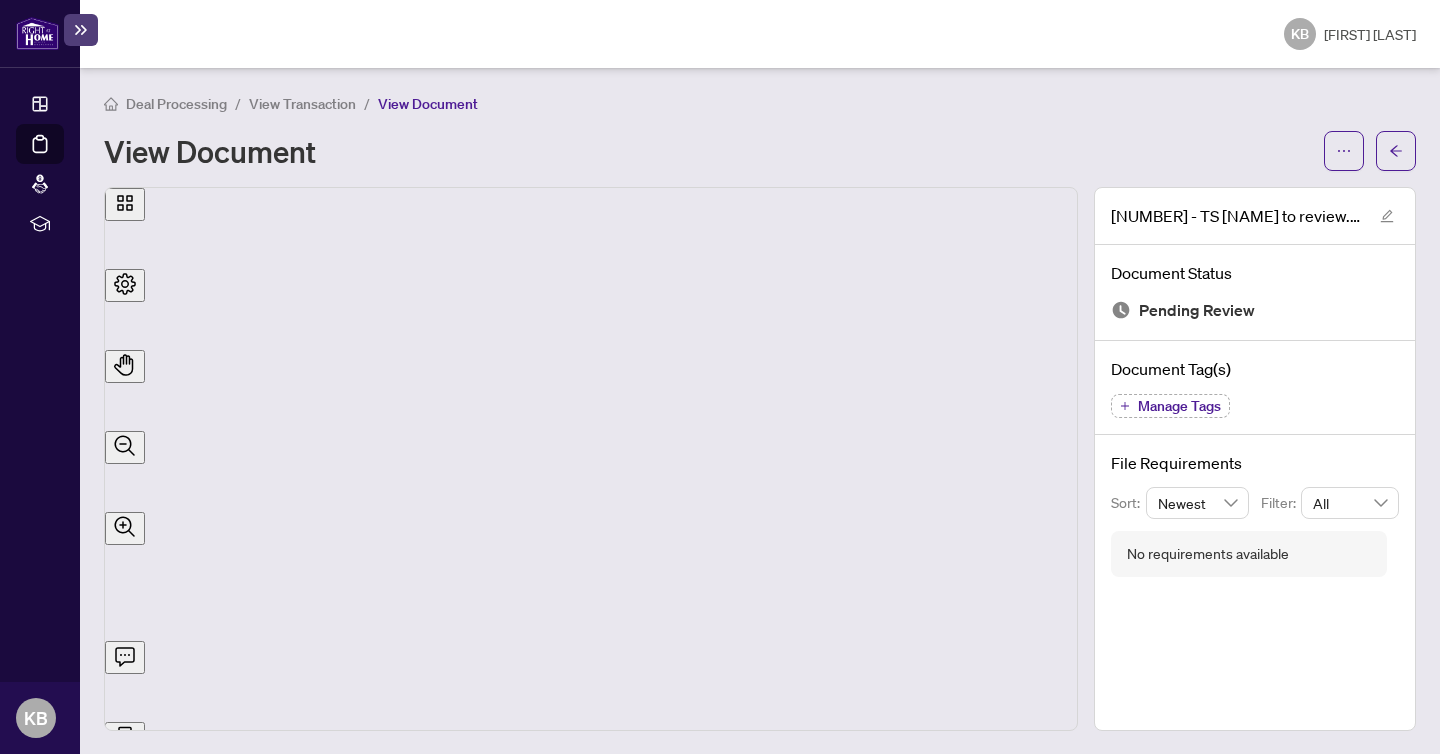 scroll, scrollTop: 0, scrollLeft: 0, axis: both 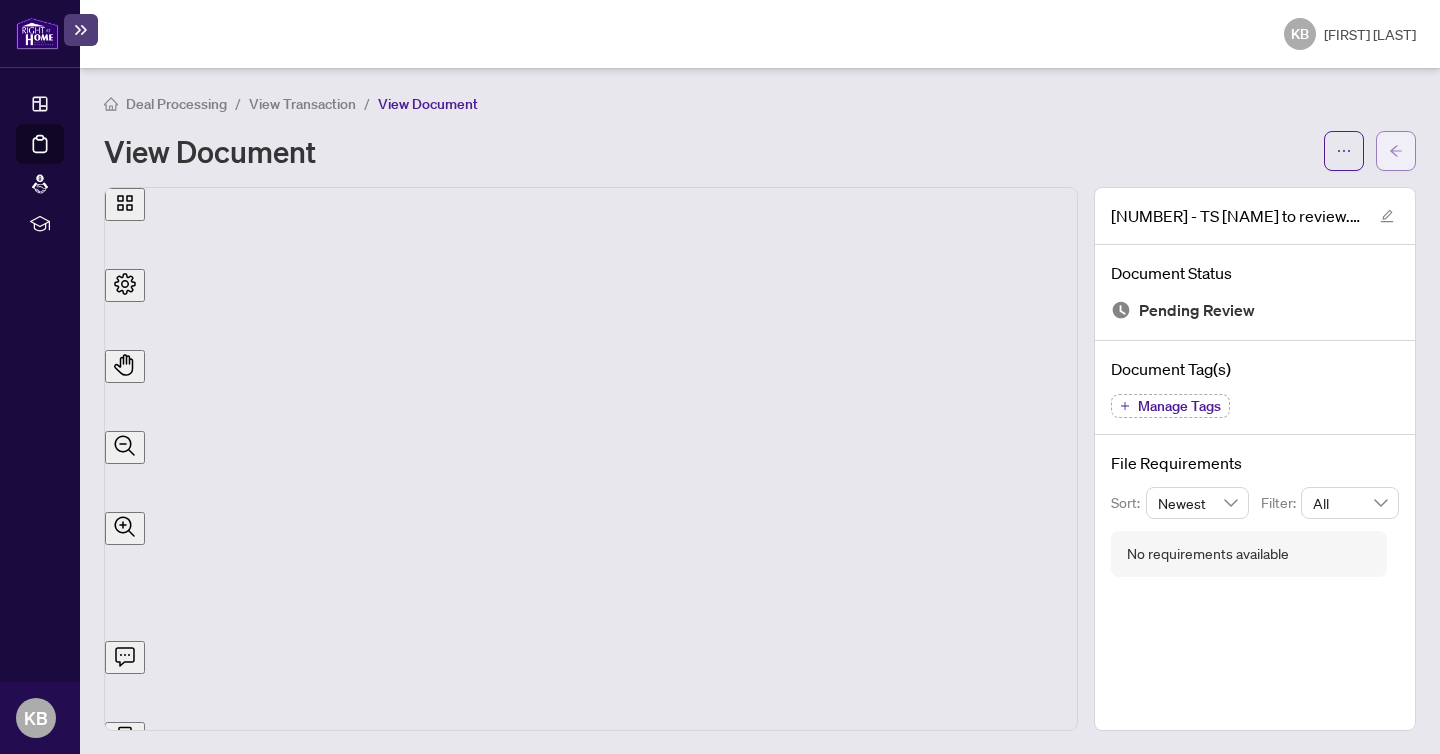 click at bounding box center (1396, 151) 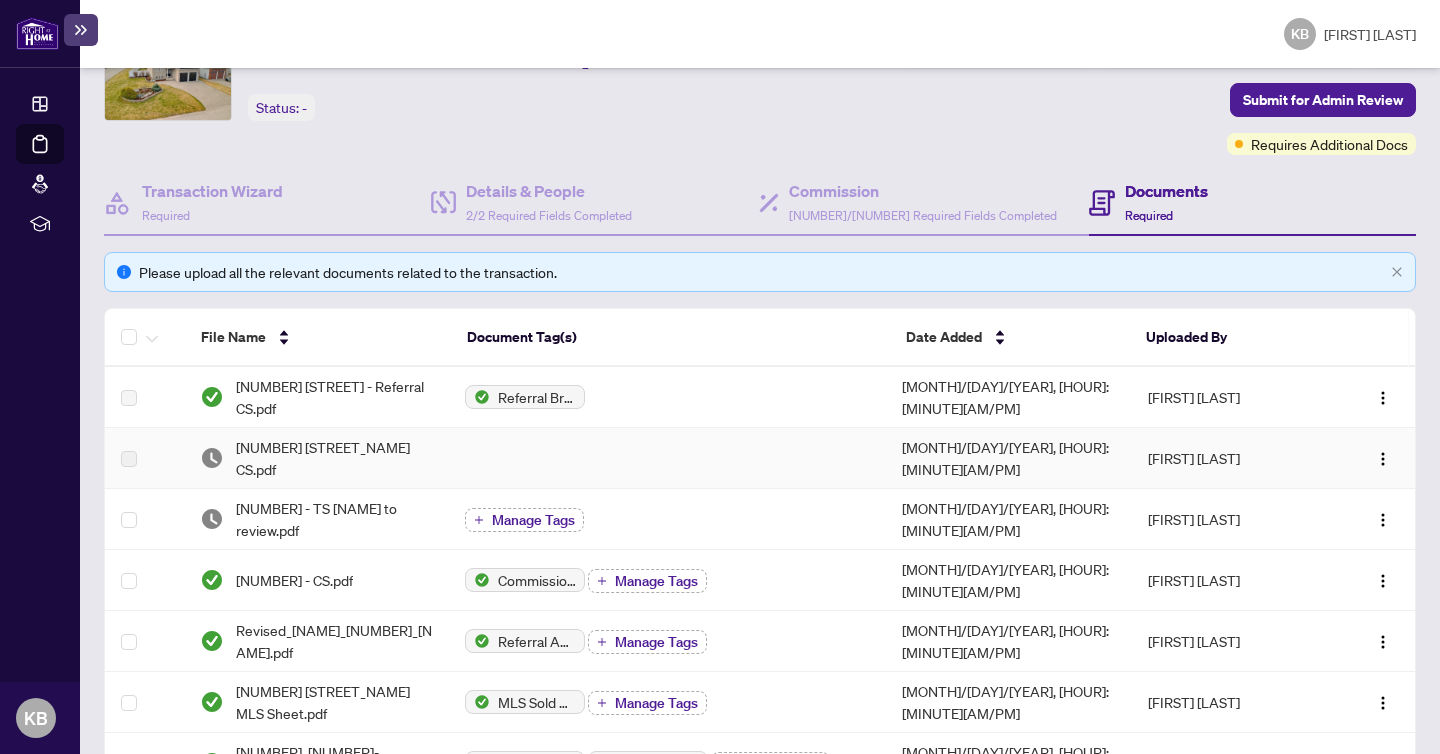 scroll, scrollTop: 130, scrollLeft: 0, axis: vertical 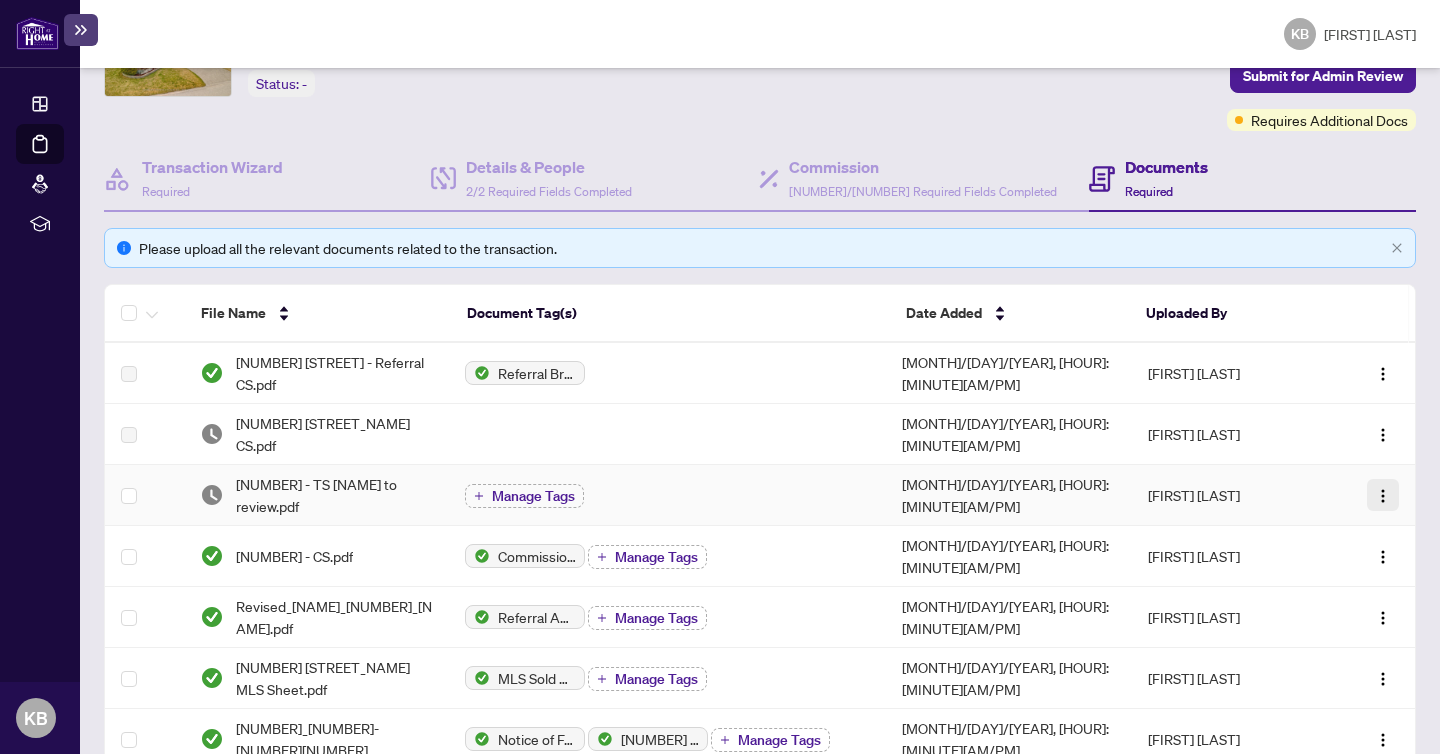 click at bounding box center (1383, 496) 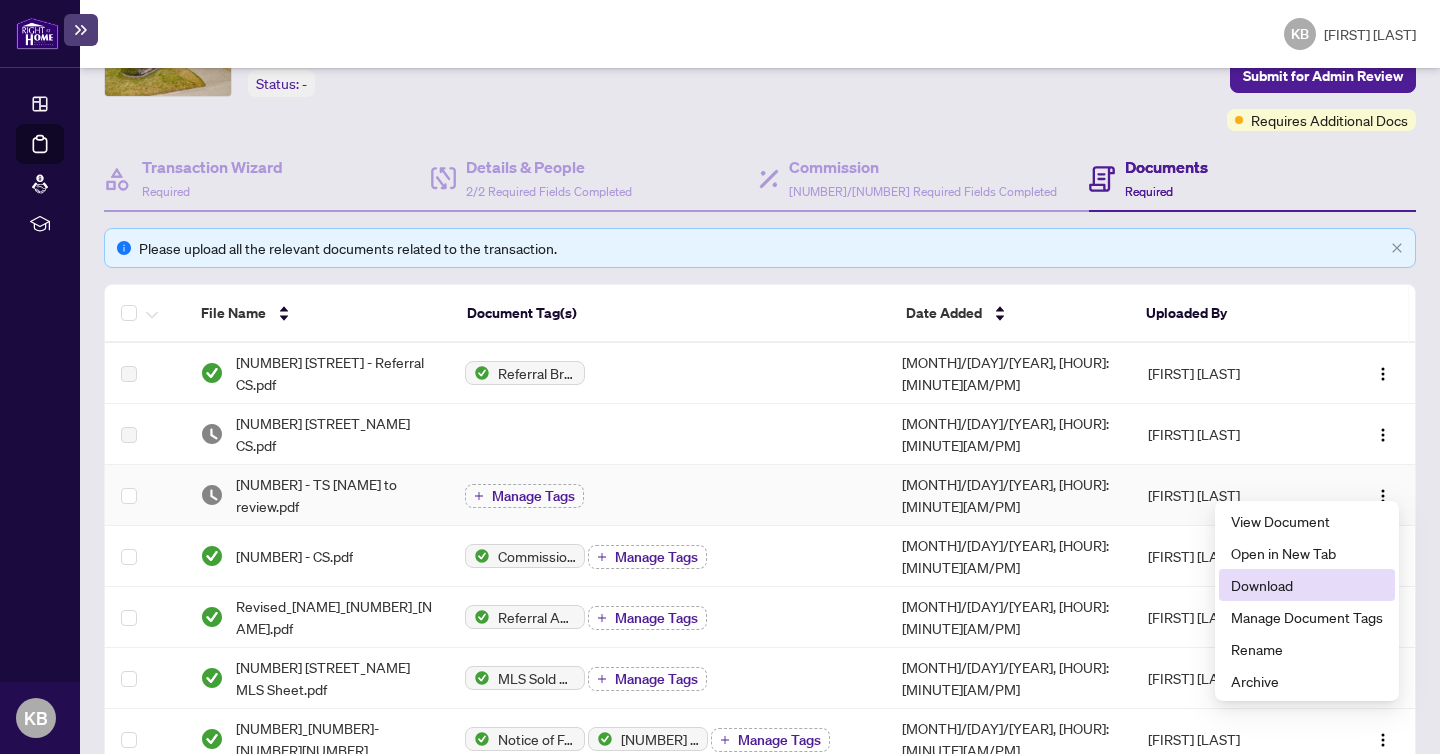 click on "Download" at bounding box center (1307, 585) 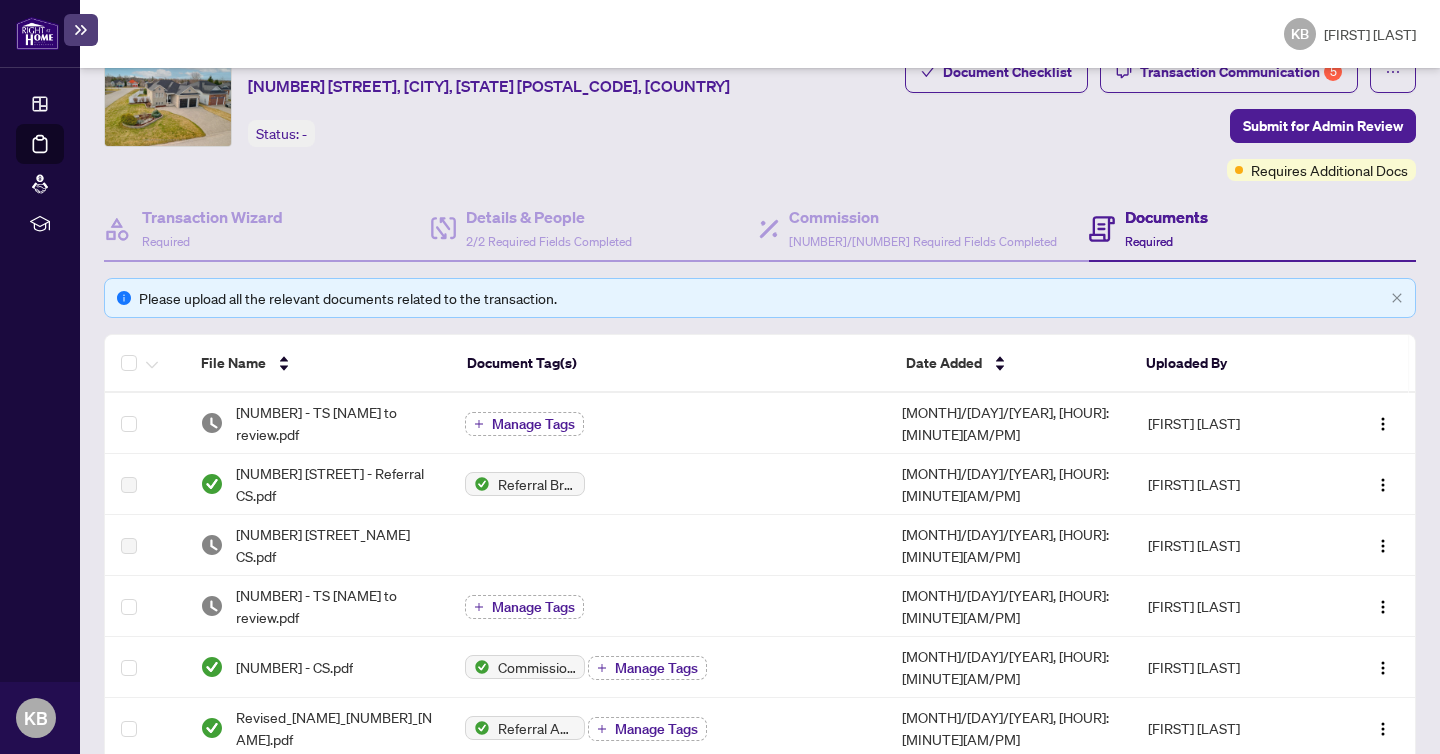 scroll, scrollTop: 76, scrollLeft: 0, axis: vertical 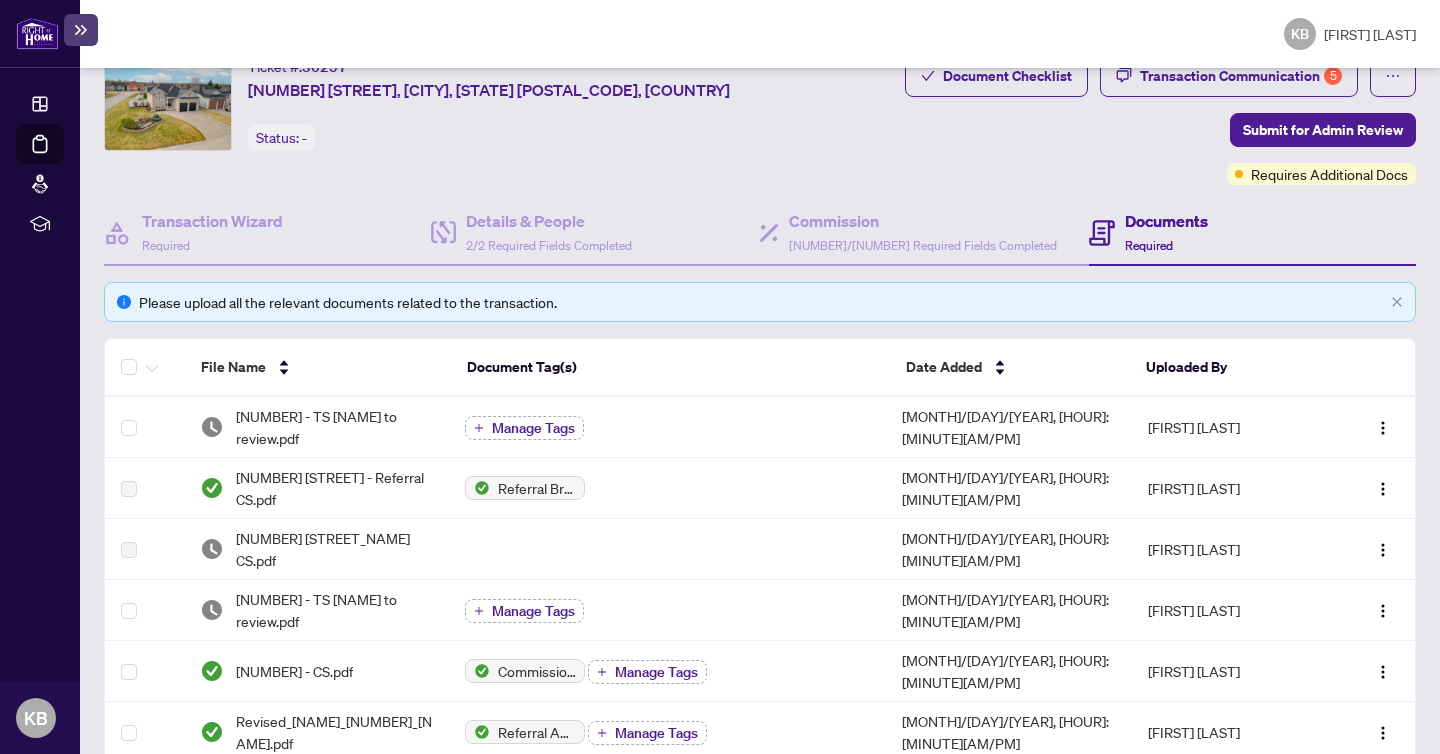click on "Document Checklist Transaction Communication 5 Submit for Admin Review Requires Additional Docs" at bounding box center [1160, 120] 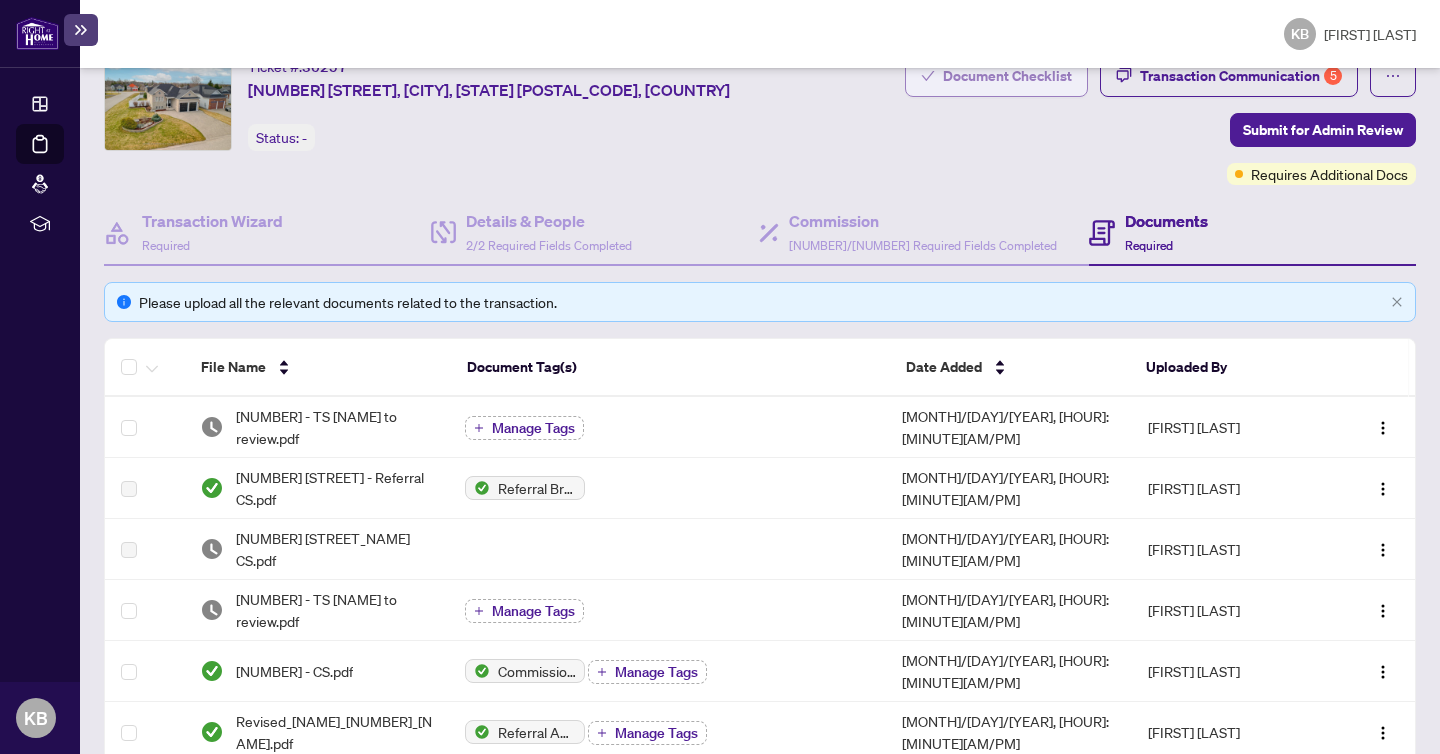 click on "Document Checklist" at bounding box center (996, 76) 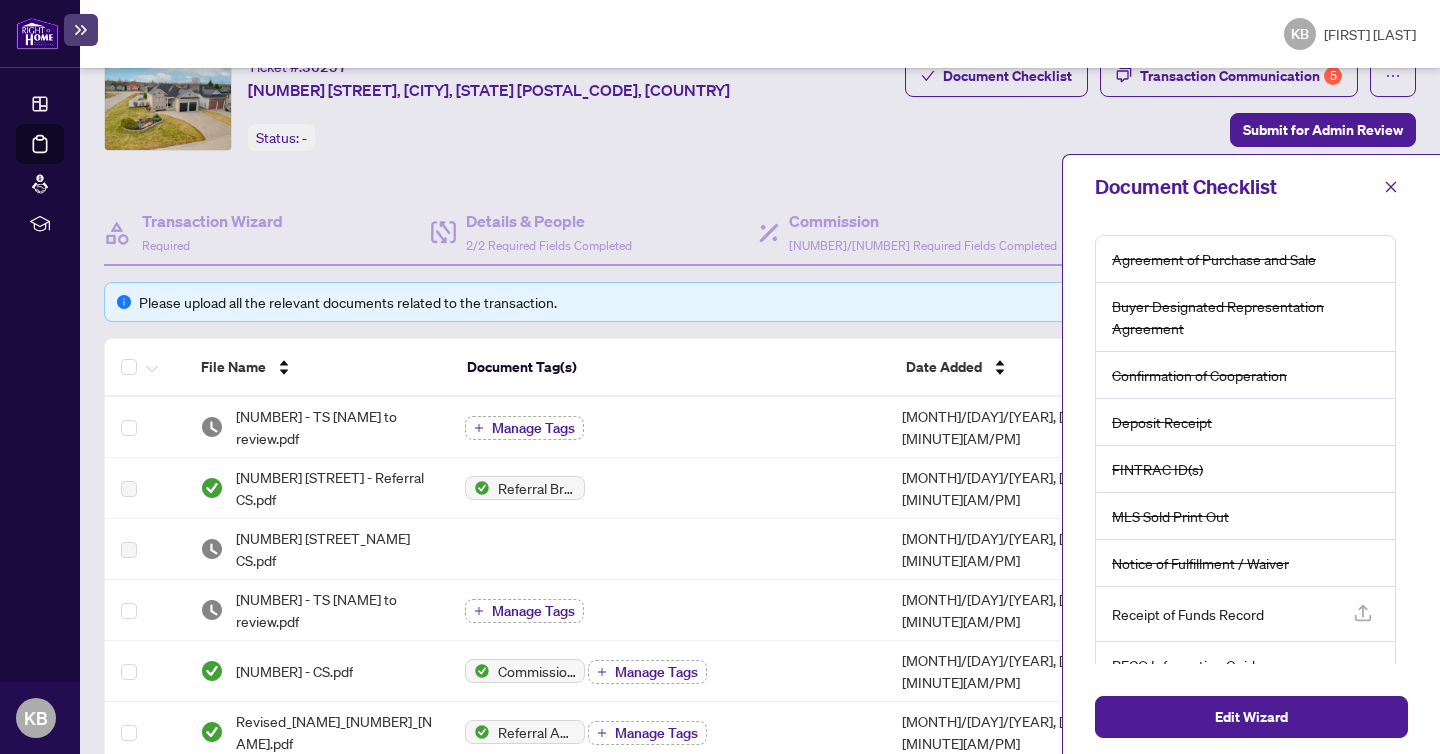 scroll, scrollTop: 80, scrollLeft: 0, axis: vertical 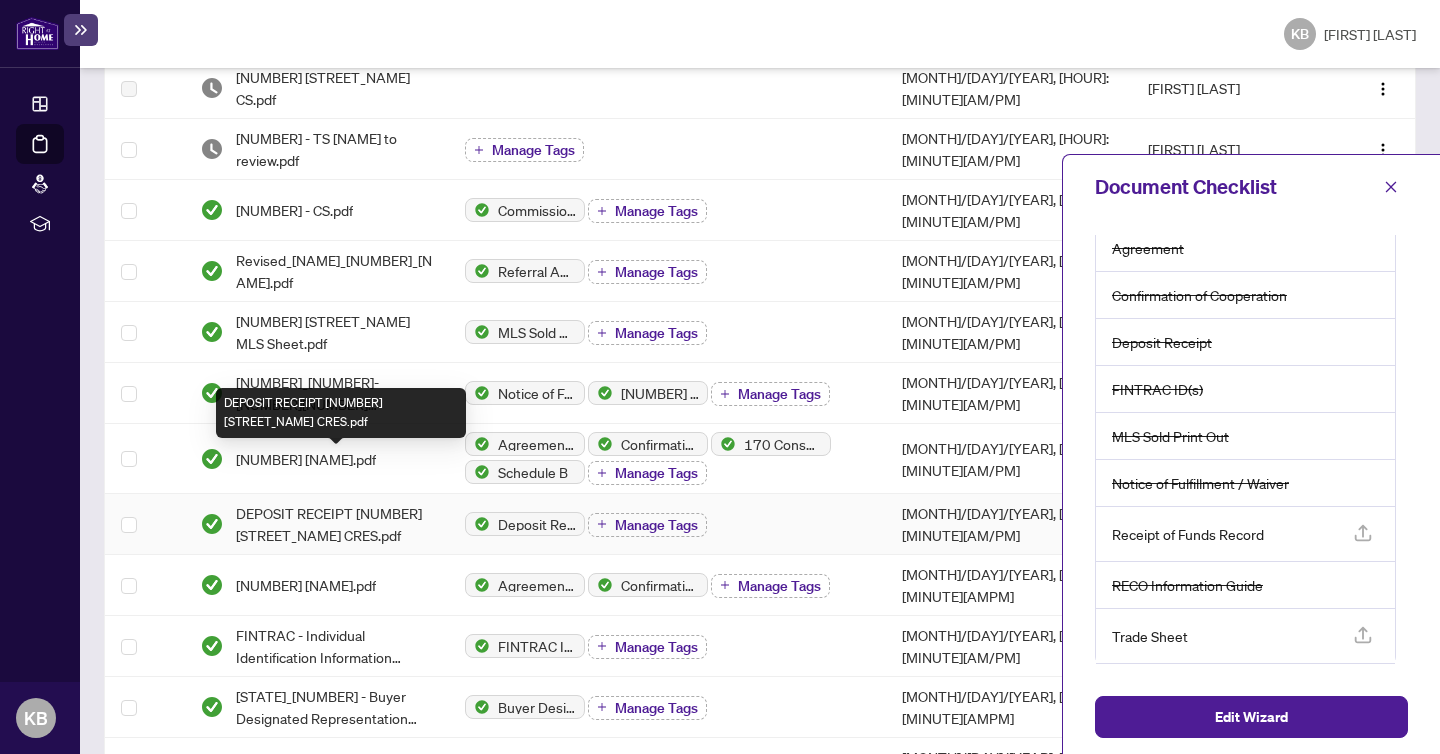 click on "DEPOSIT RECEIPT [NUMBER] [STREET_NAME] CRES.pdf" at bounding box center [334, 524] 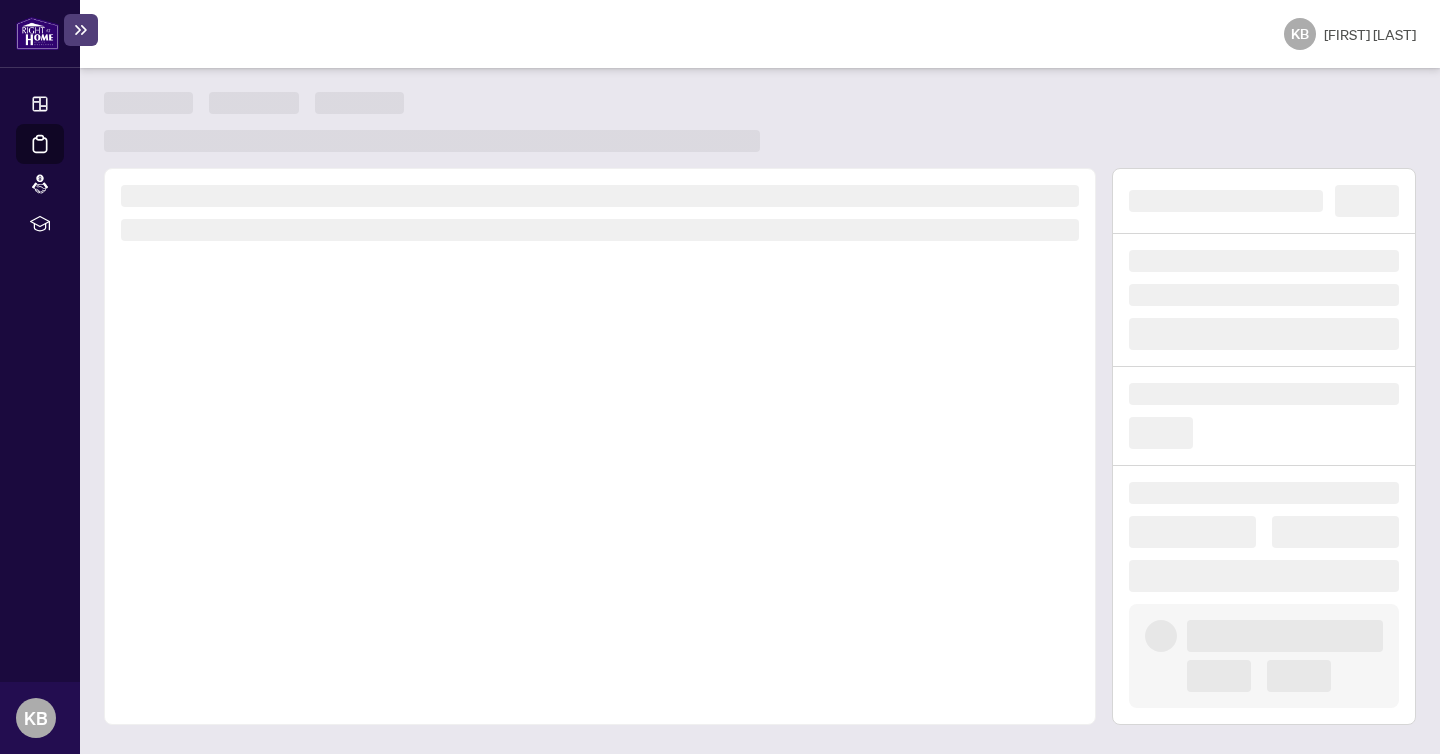 scroll, scrollTop: 0, scrollLeft: 0, axis: both 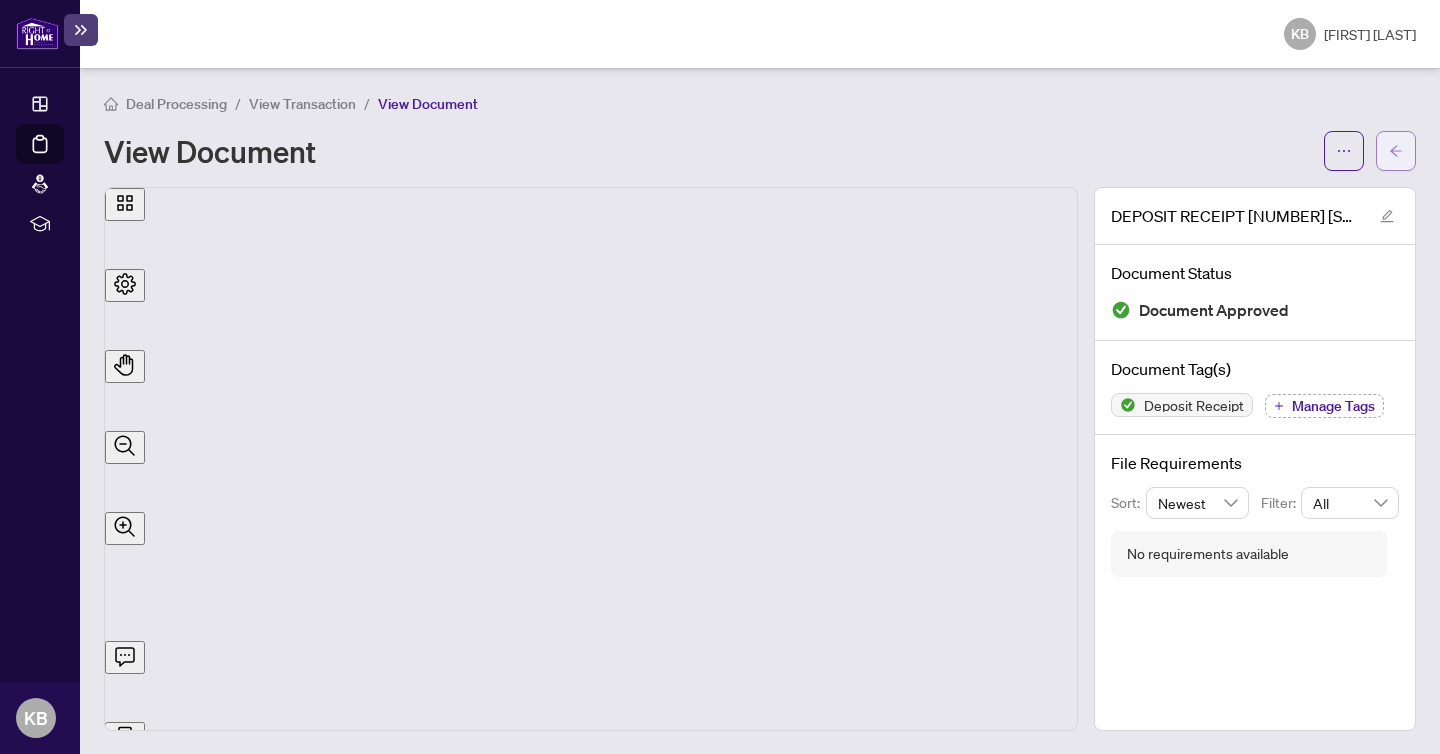 click at bounding box center (1396, 151) 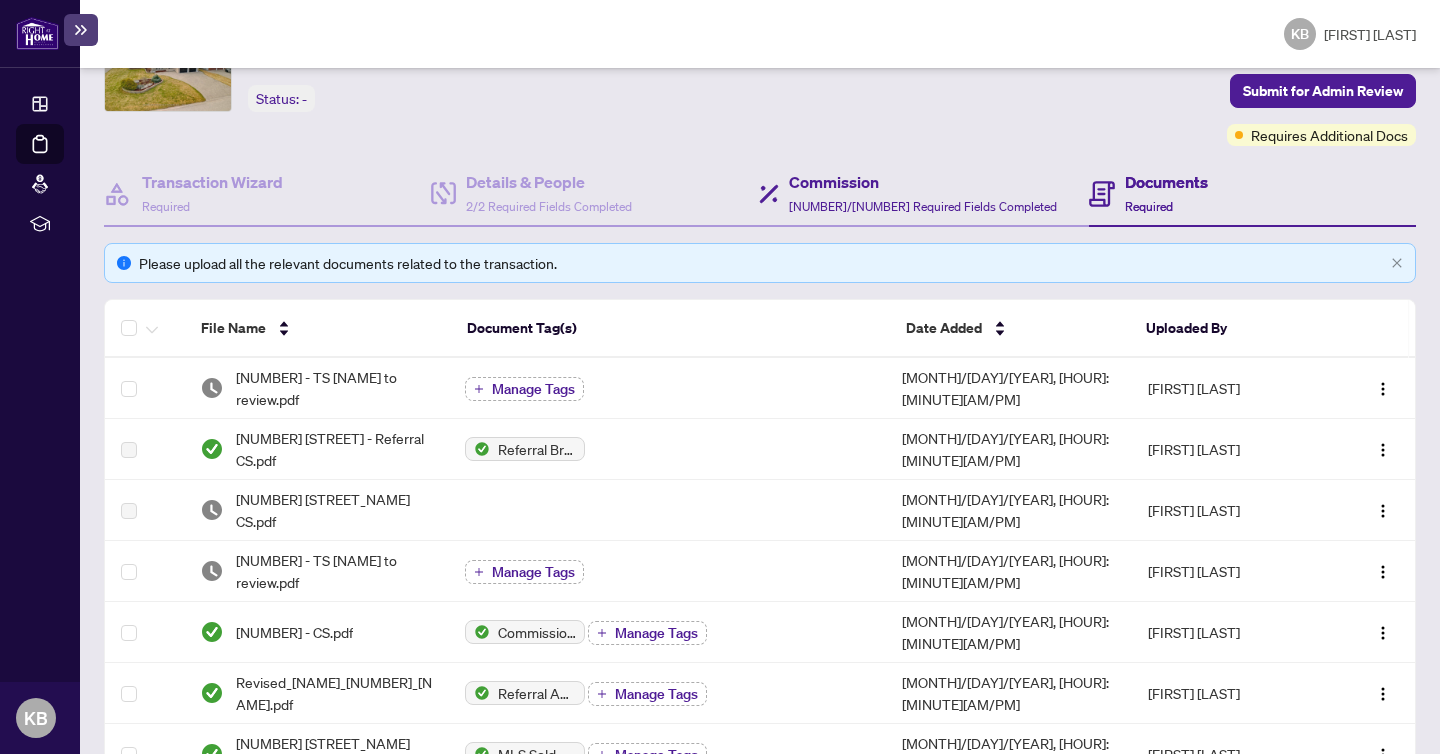 scroll, scrollTop: 0, scrollLeft: 0, axis: both 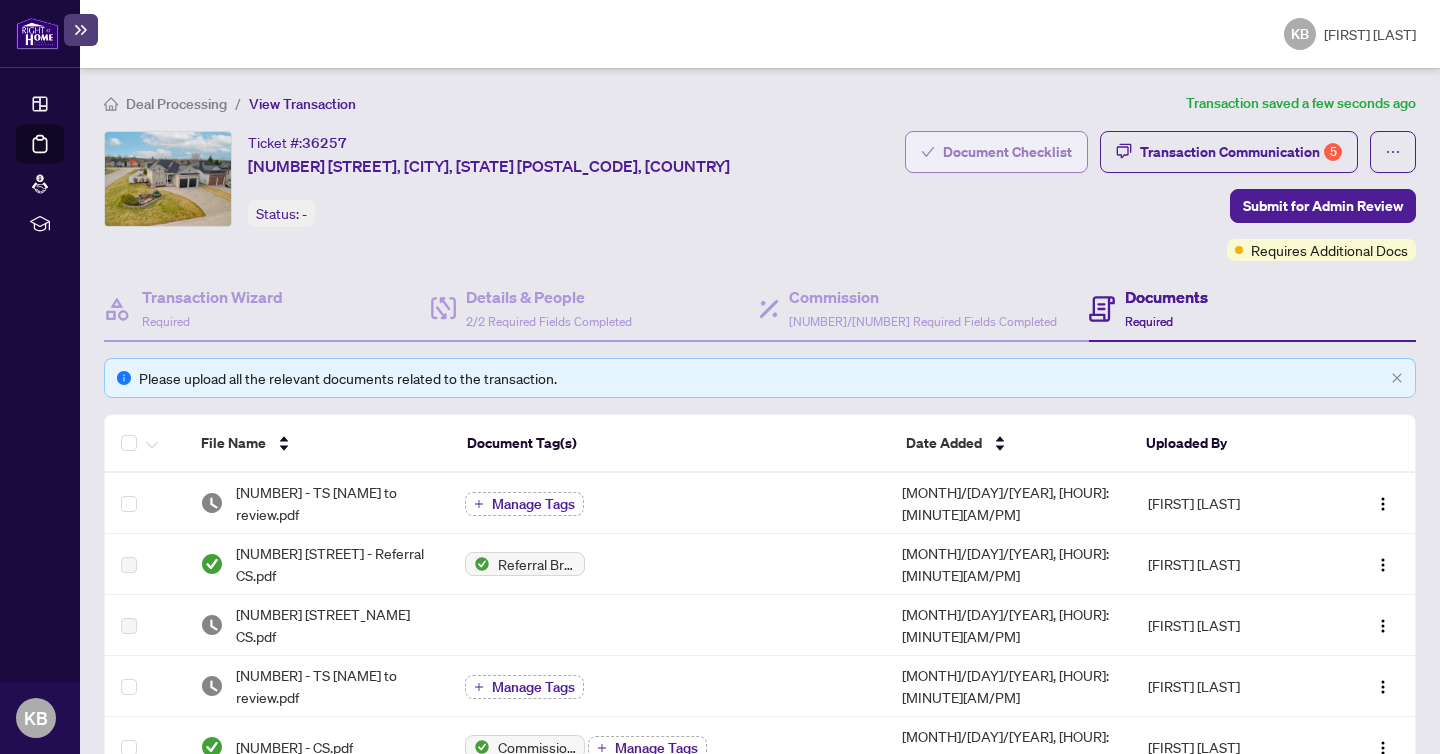 click on "Document Checklist" at bounding box center (1007, 152) 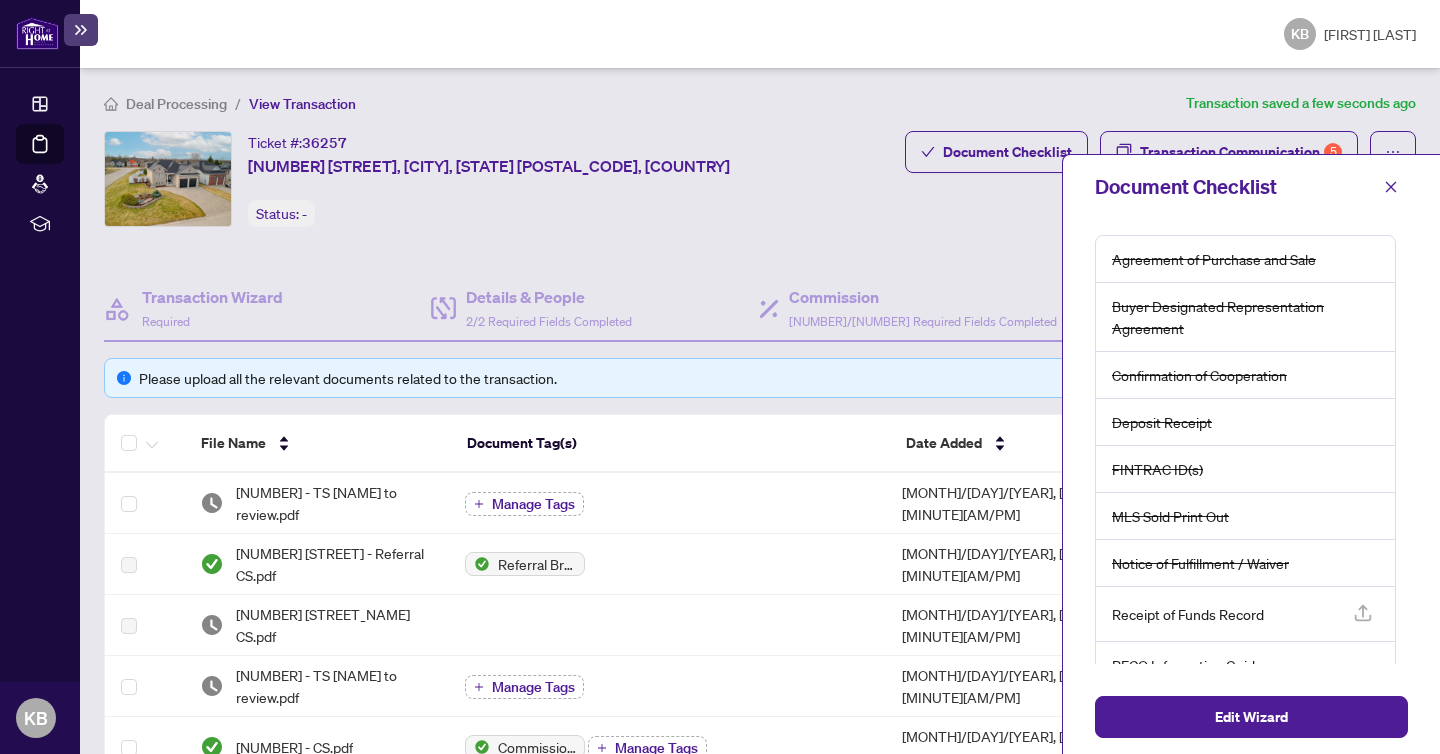 scroll, scrollTop: 80, scrollLeft: 0, axis: vertical 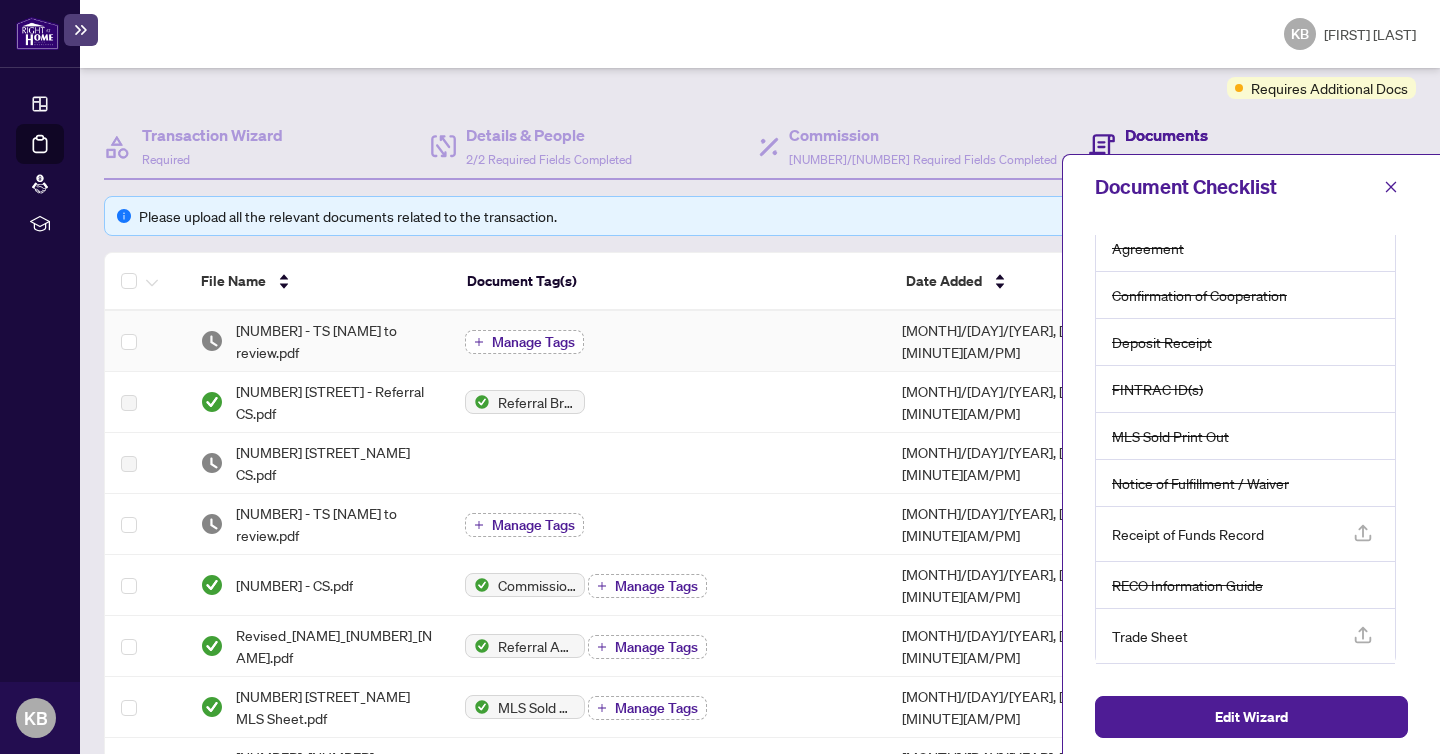 click on "Manage Tags" at bounding box center (533, 342) 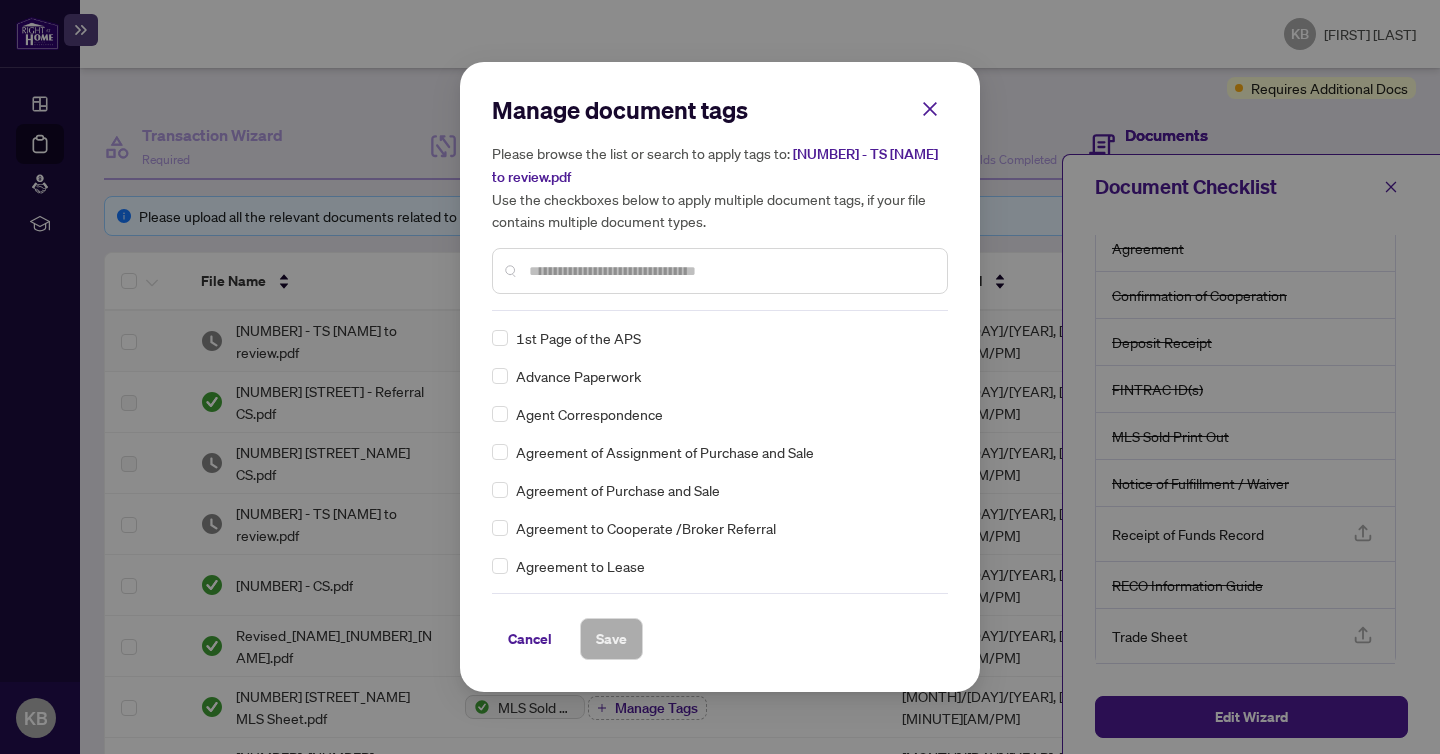click on "Manage document tags Please browse the list or search to apply tags to:   [NUMBER] - TS [FIRST] to review.pdf   Use the checkboxes below to apply multiple document tags, if your file contains multiple document types." at bounding box center (720, 202) 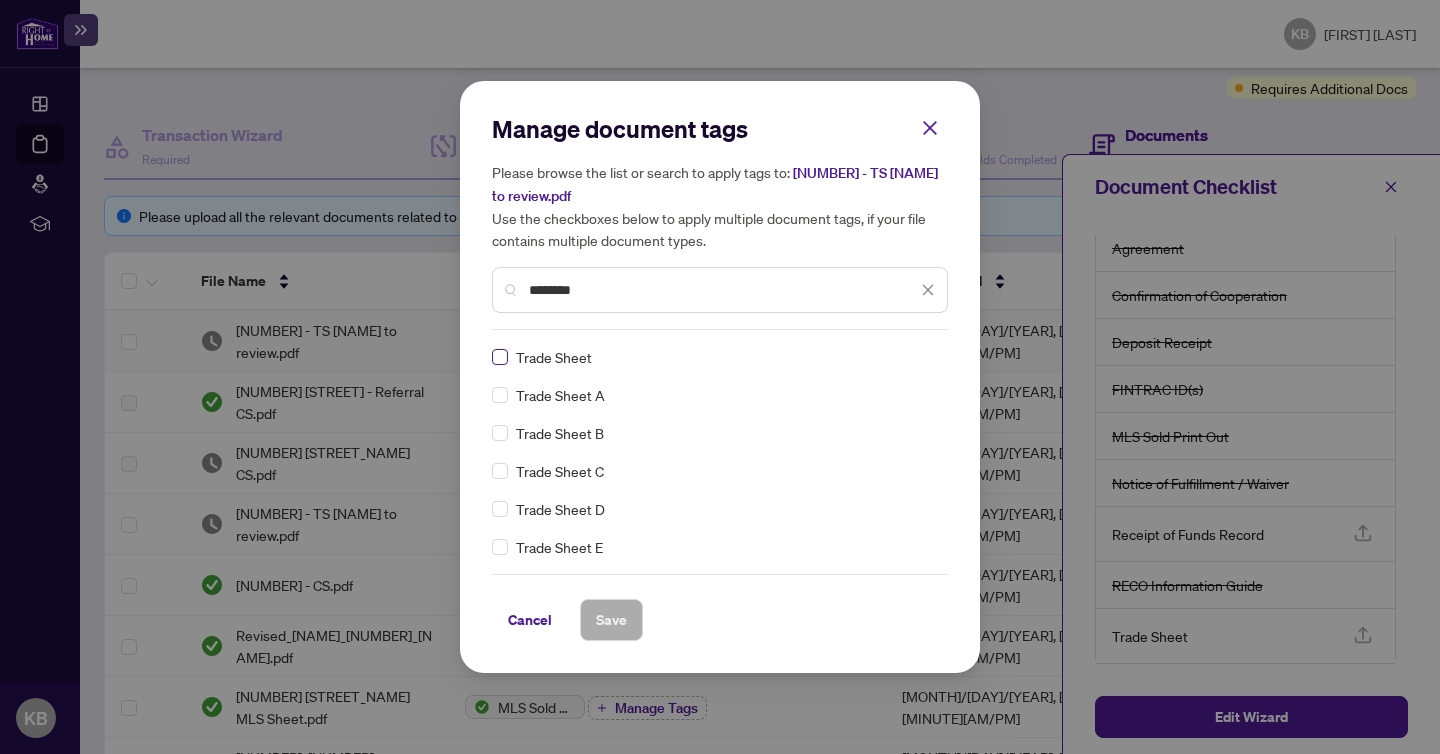 type on "********" 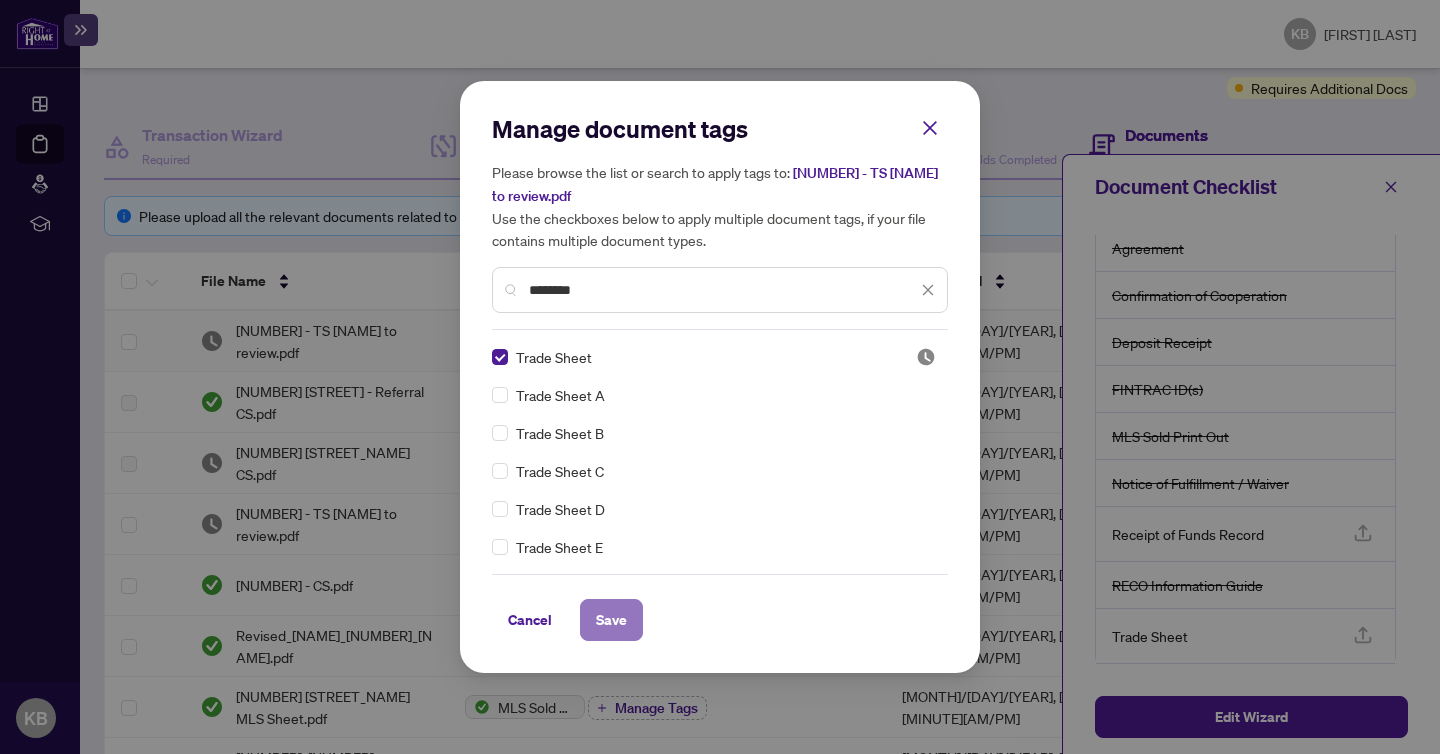 click on "Save" at bounding box center (611, 620) 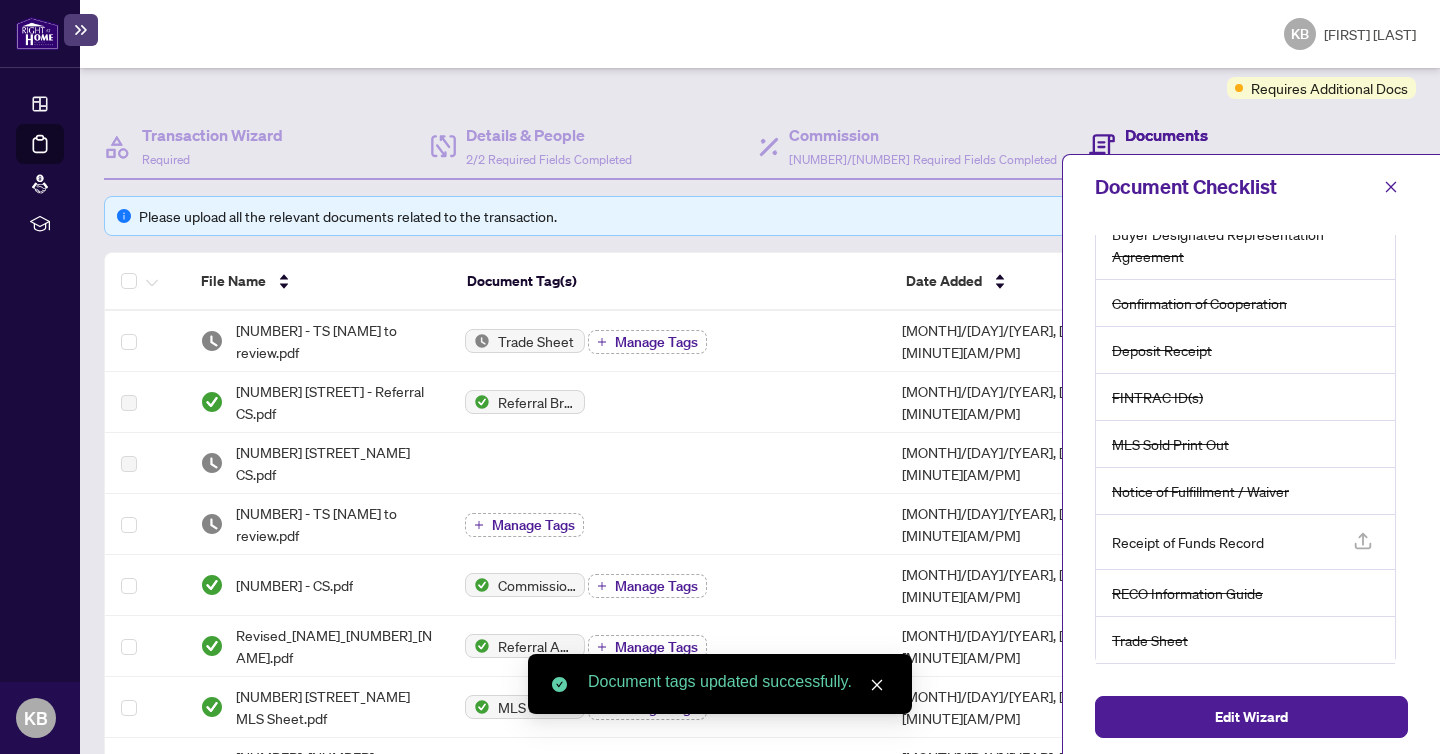 scroll, scrollTop: 0, scrollLeft: 0, axis: both 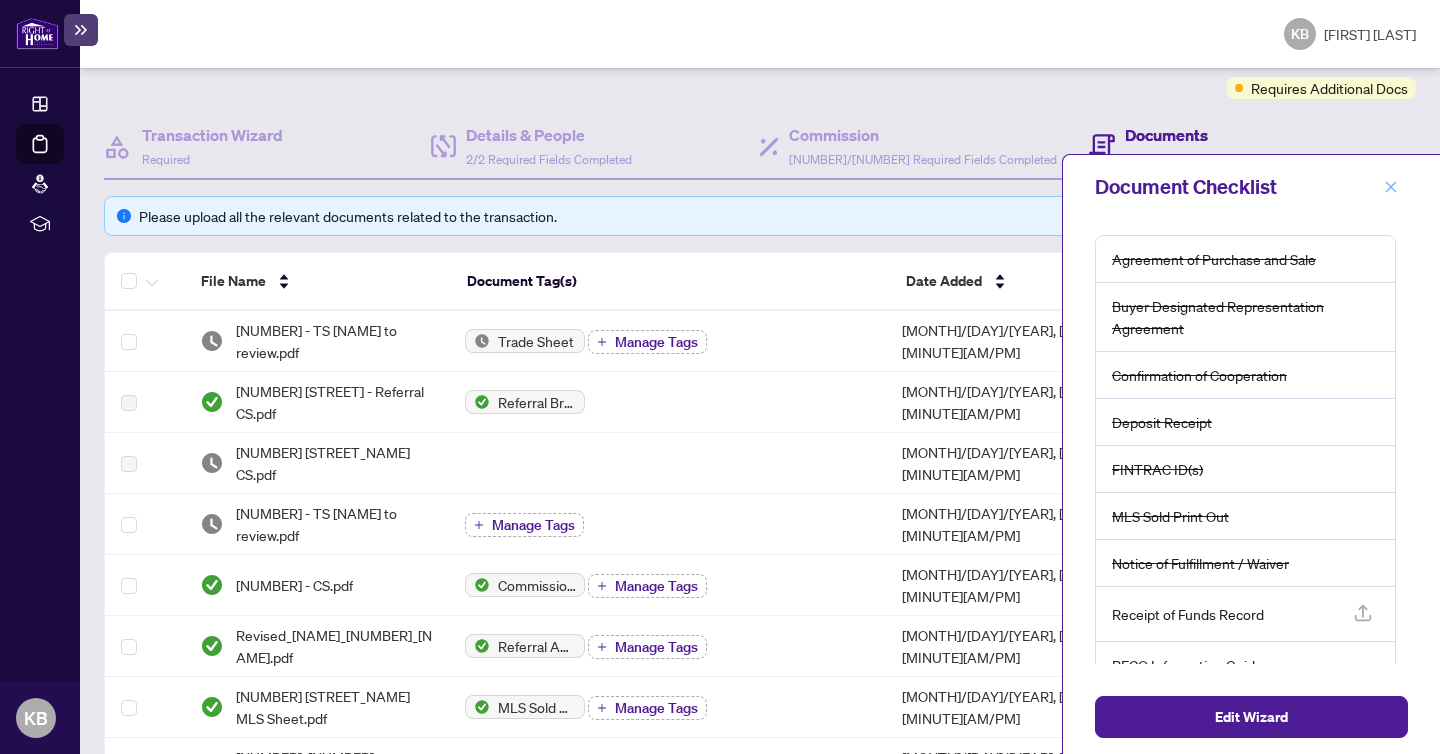 click at bounding box center (1391, 187) 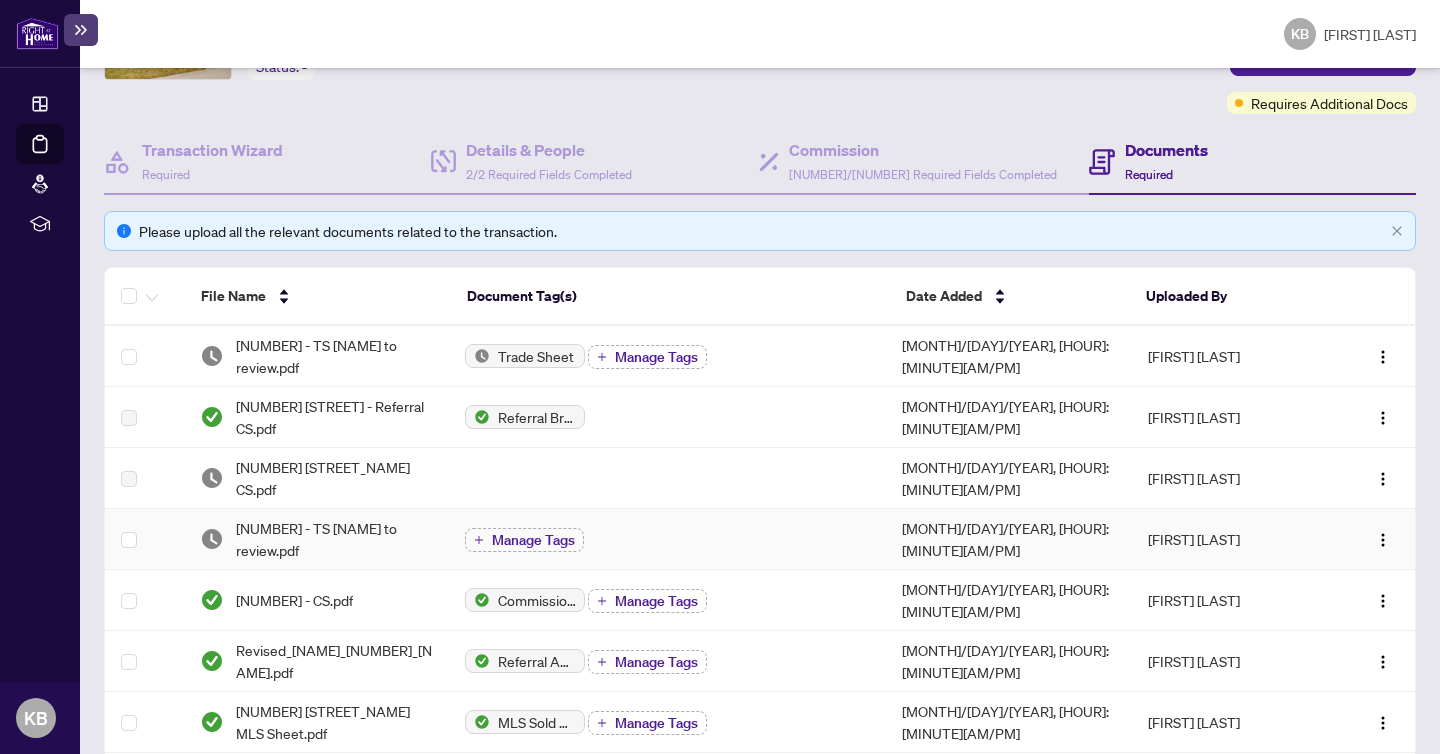 scroll, scrollTop: 0, scrollLeft: 0, axis: both 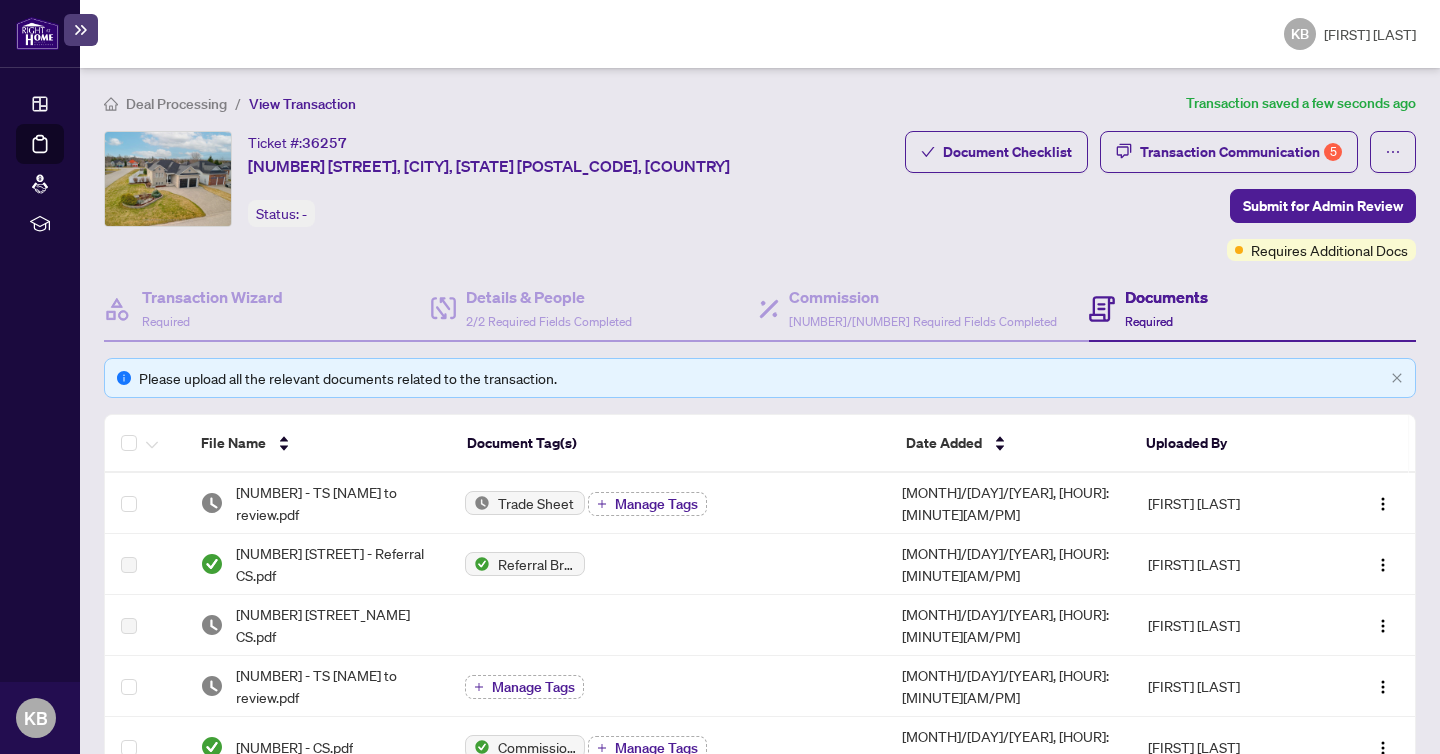 click on "Document Checklist Transaction Communication 5 Submit for Admin Review Requires Additional Docs" at bounding box center [1160, 196] 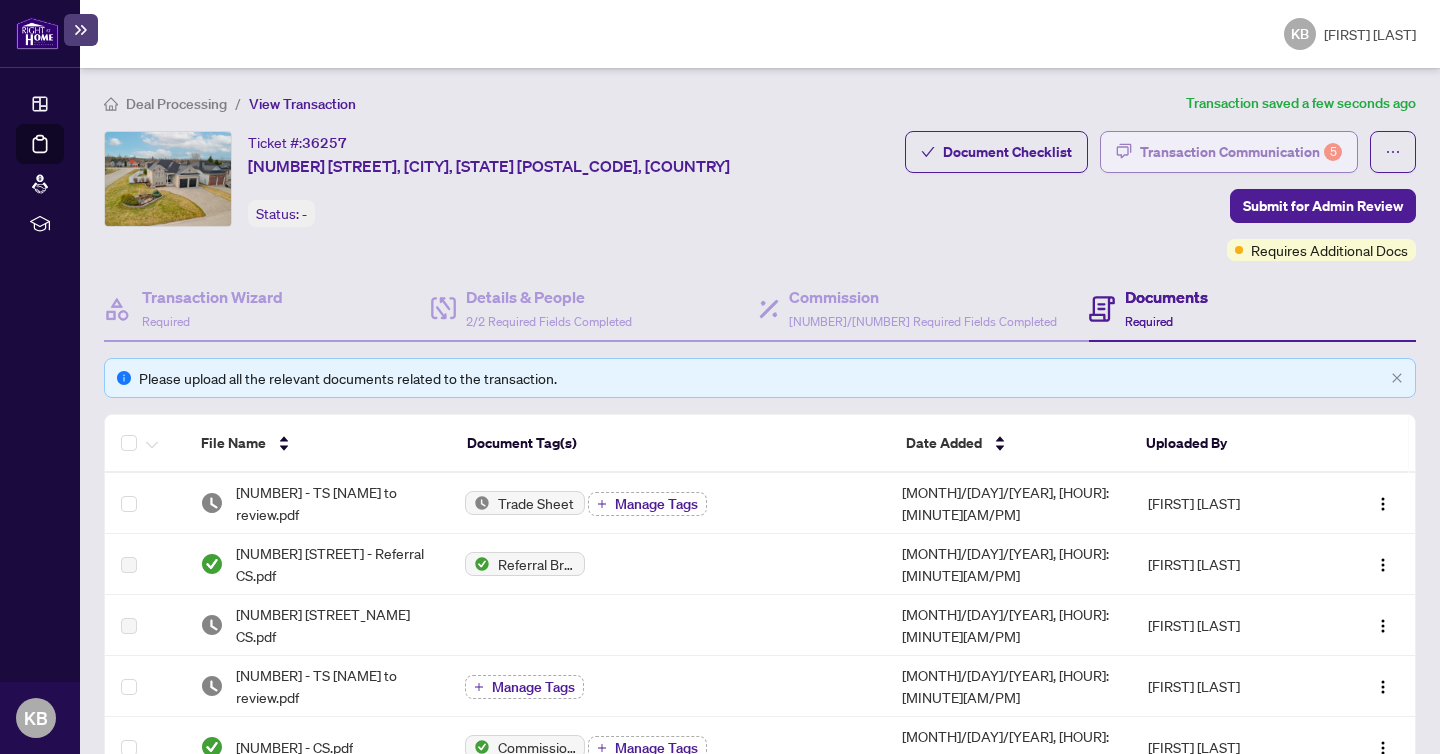 click on "Transaction Communication [NUMBER]" at bounding box center [1241, 152] 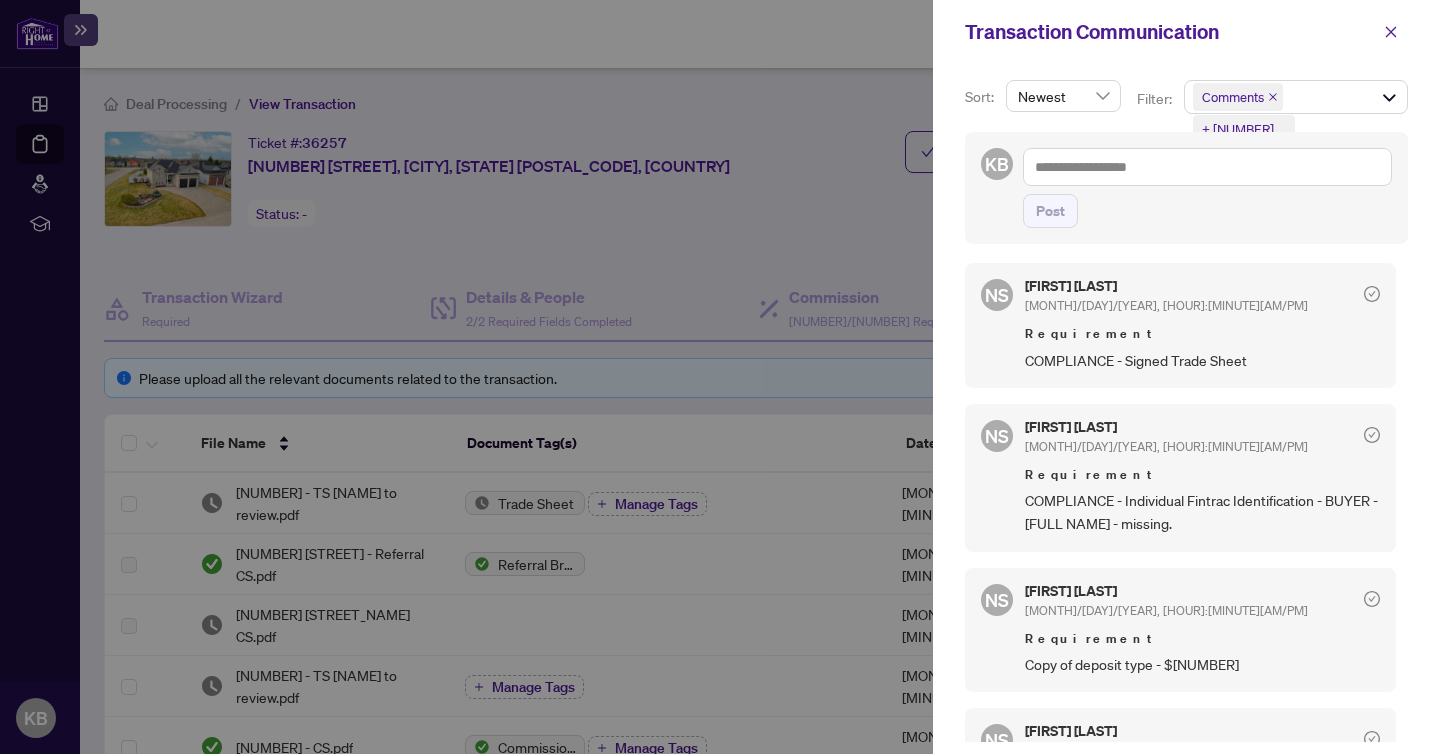 scroll, scrollTop: 144, scrollLeft: 0, axis: vertical 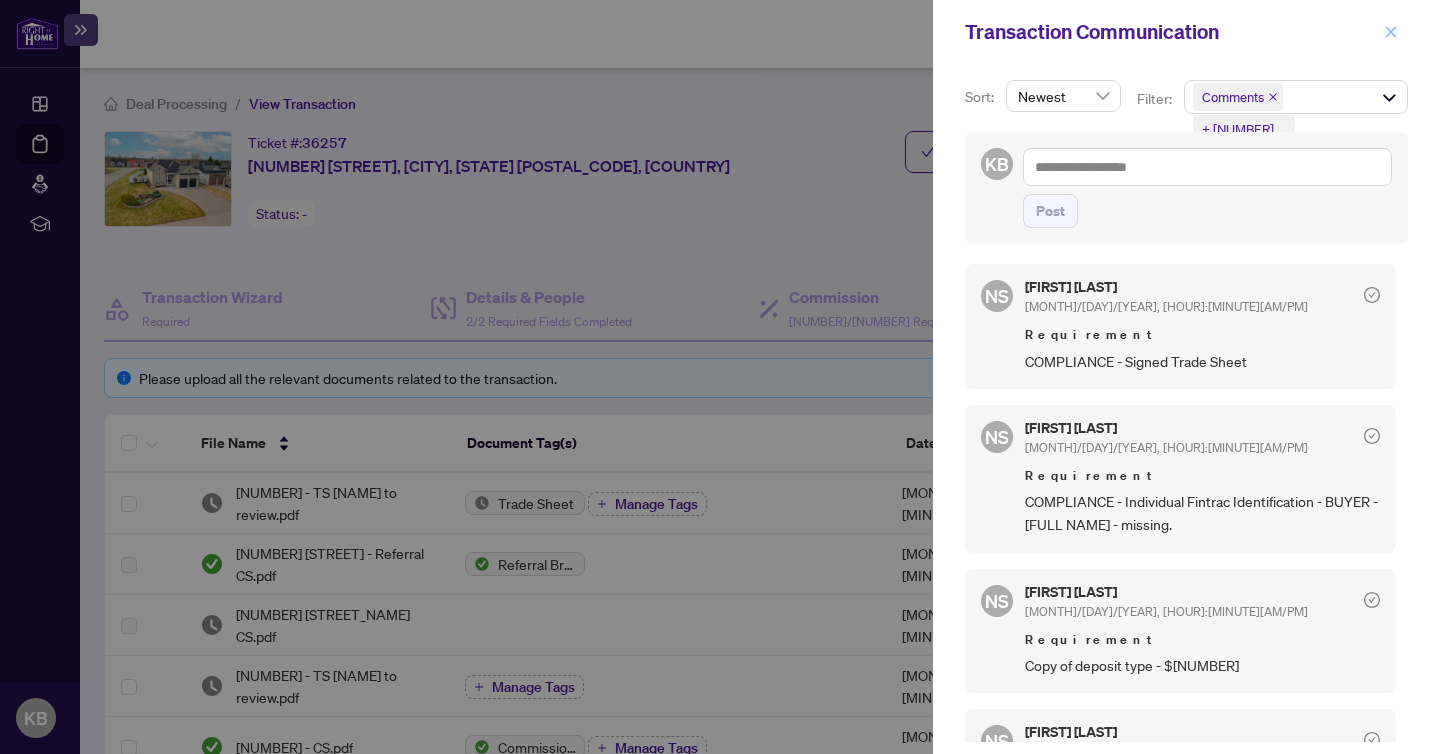 click at bounding box center [1391, 32] 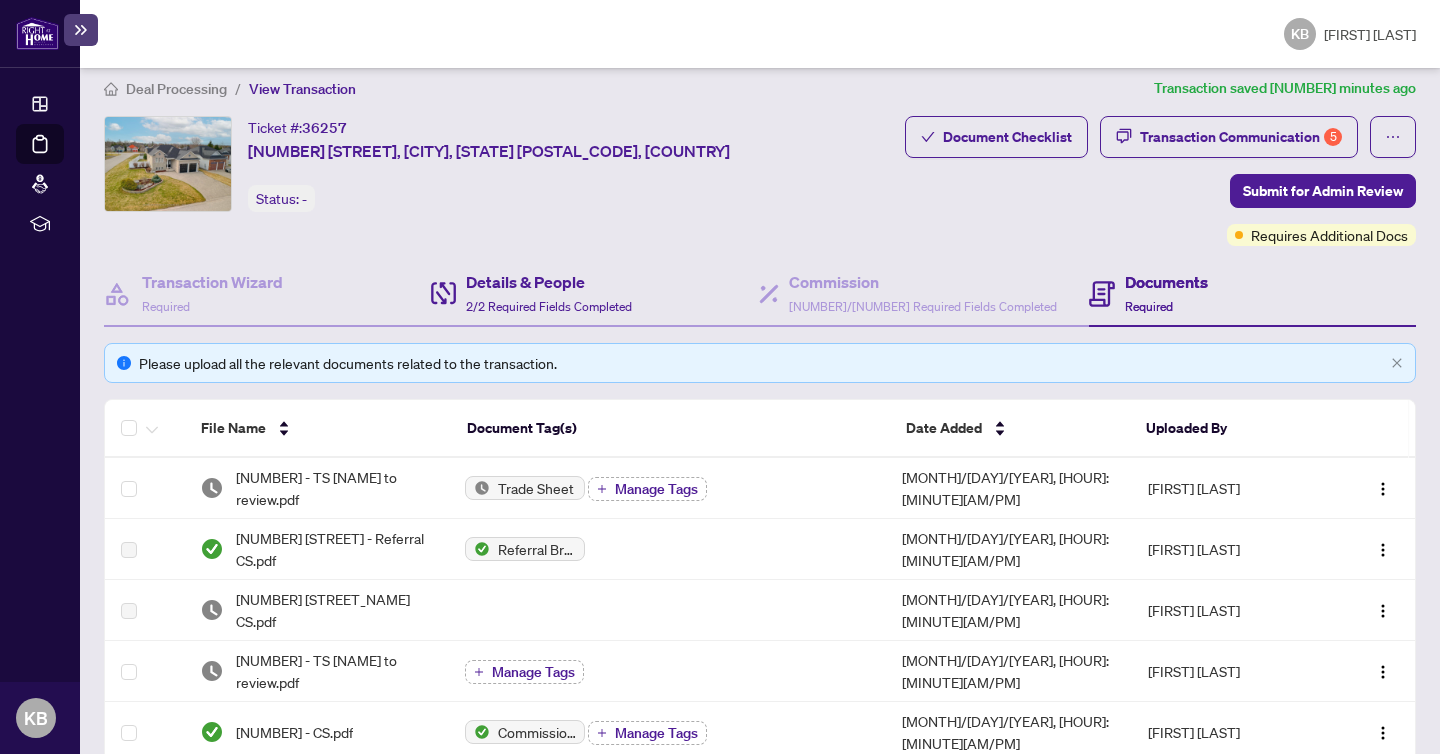scroll, scrollTop: 0, scrollLeft: 0, axis: both 